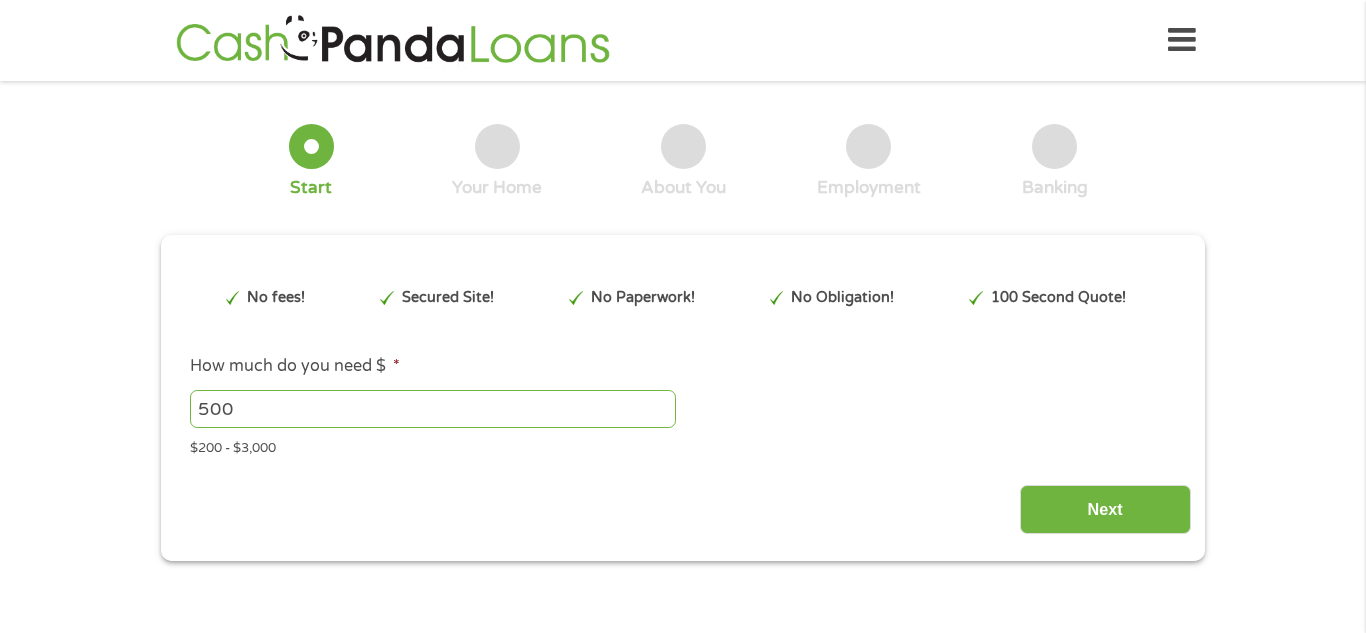 scroll, scrollTop: 0, scrollLeft: 0, axis: both 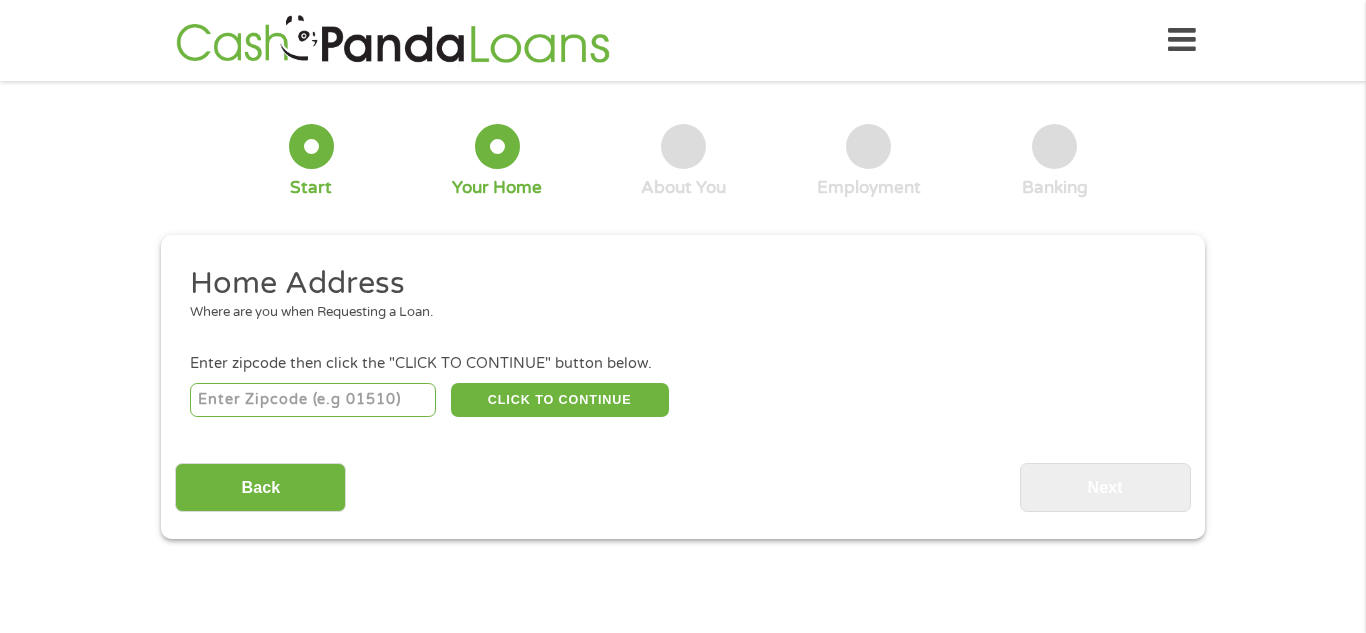 click at bounding box center [313, 400] 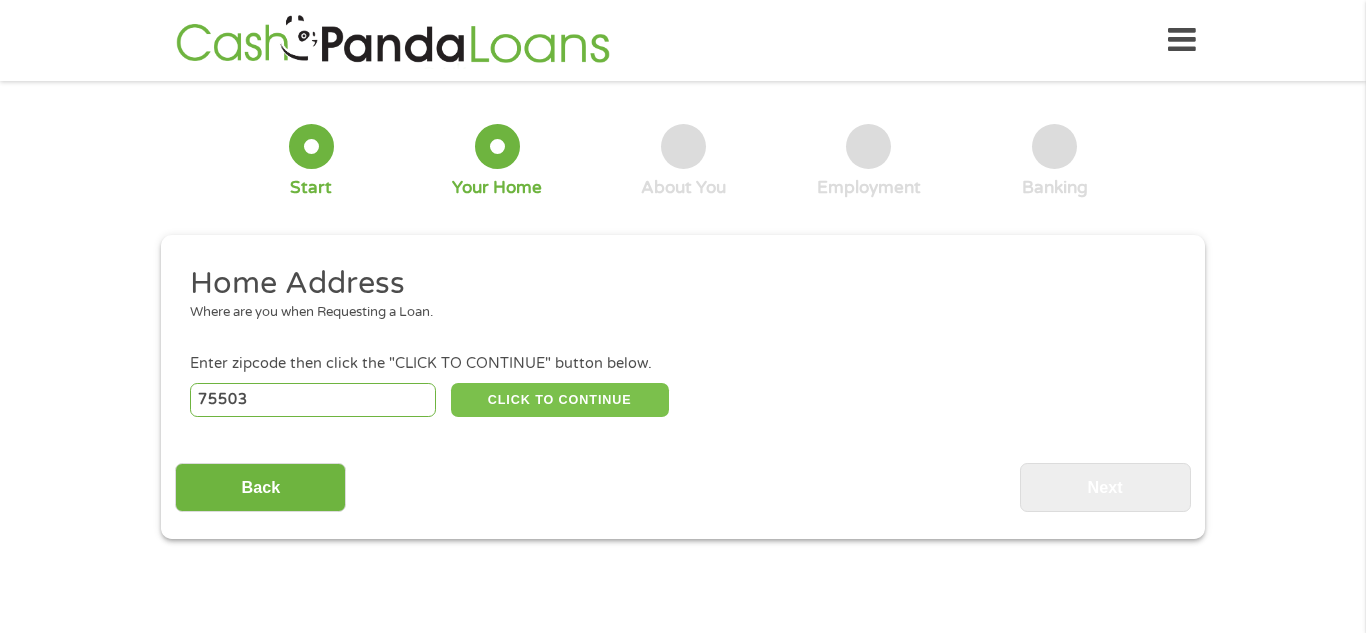 type on "75503" 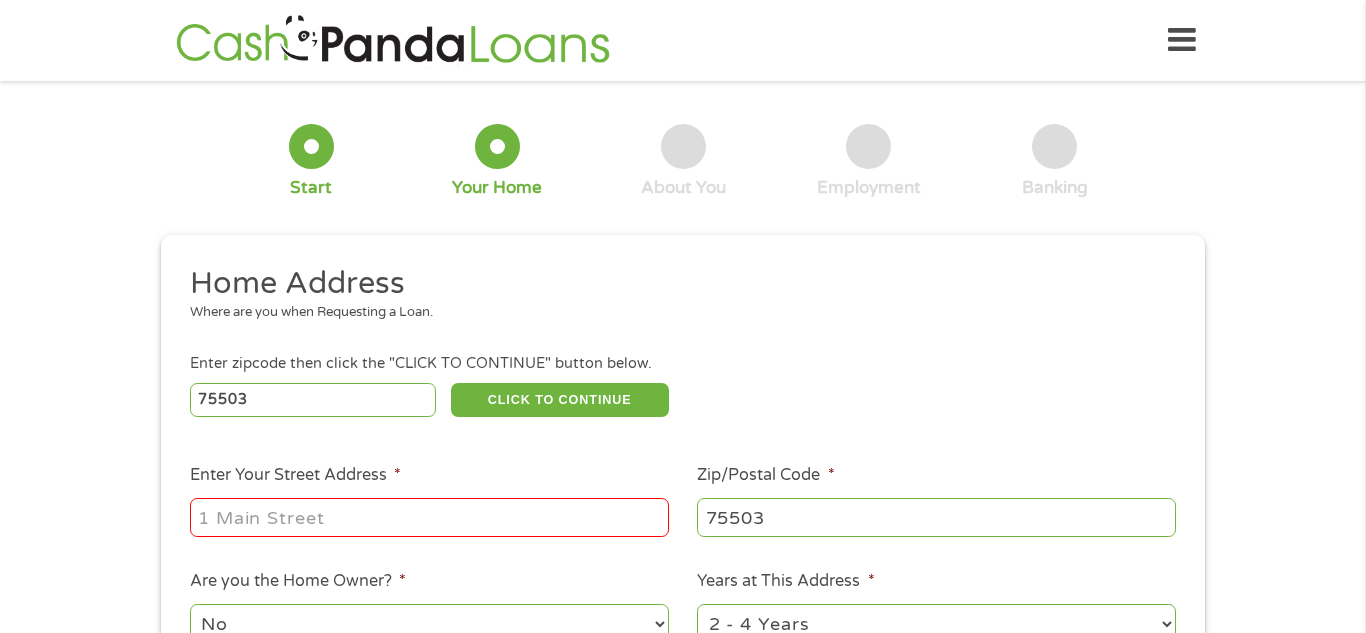 click on "Enter Your Street Address *" at bounding box center [429, 517] 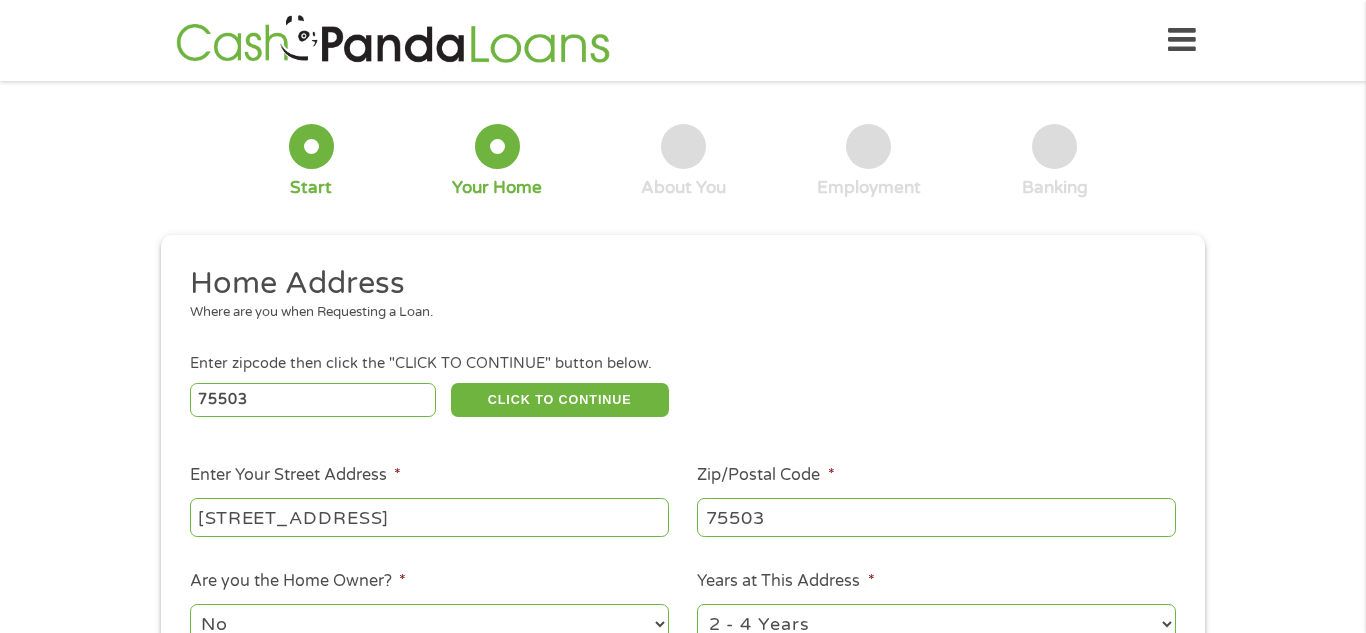 type on "[STREET_ADDRESS]" 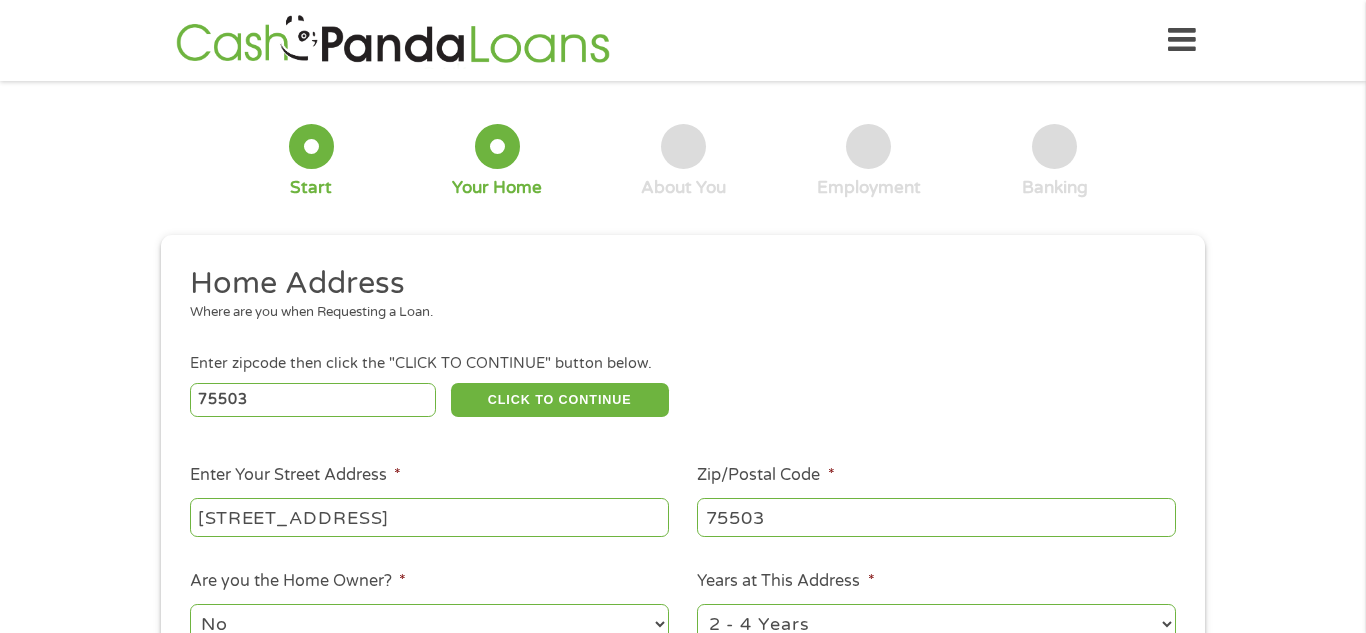 scroll, scrollTop: 14, scrollLeft: 0, axis: vertical 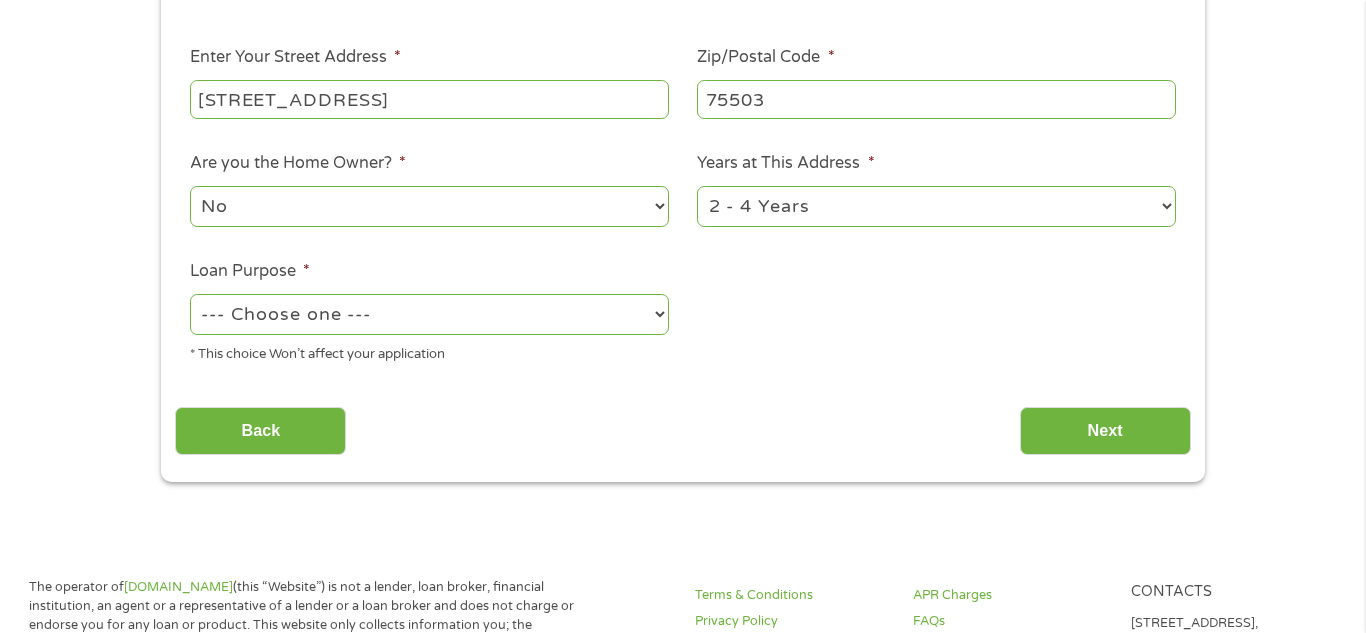 click on "--- Choose one --- Pay Bills Debt Consolidation Home Improvement Major Purchase Car Loan Short Term Cash Medical Expenses Other" at bounding box center [429, 314] 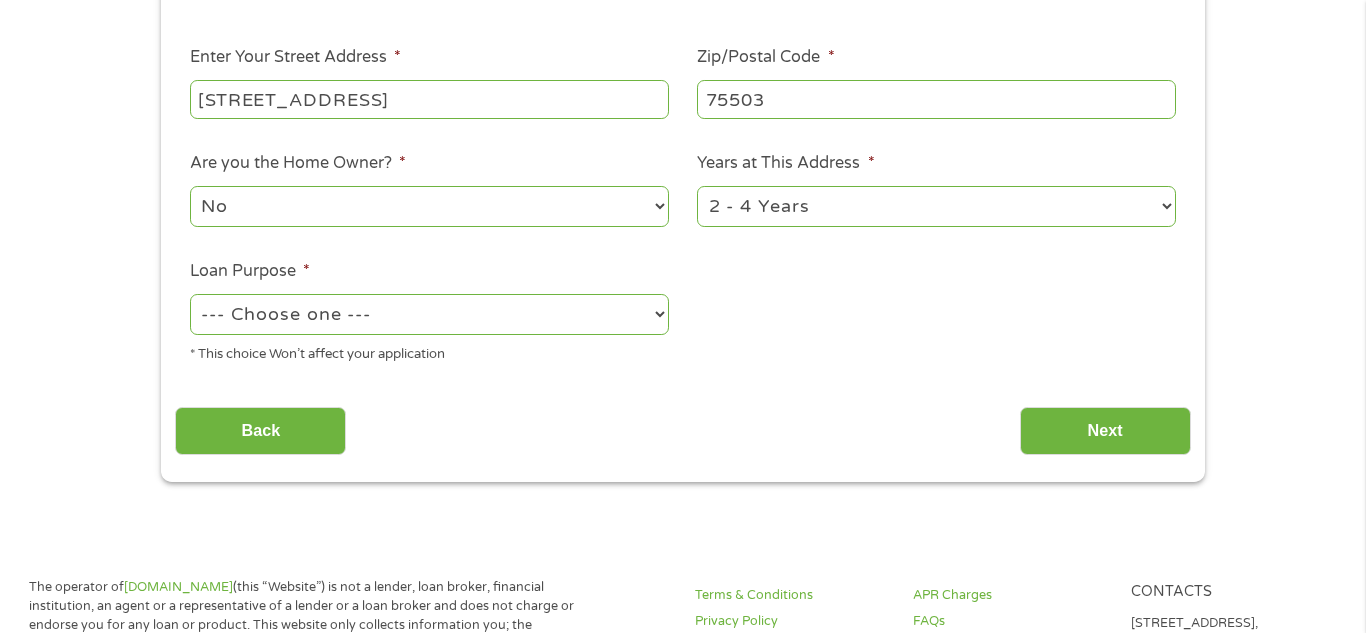 select on "paybills" 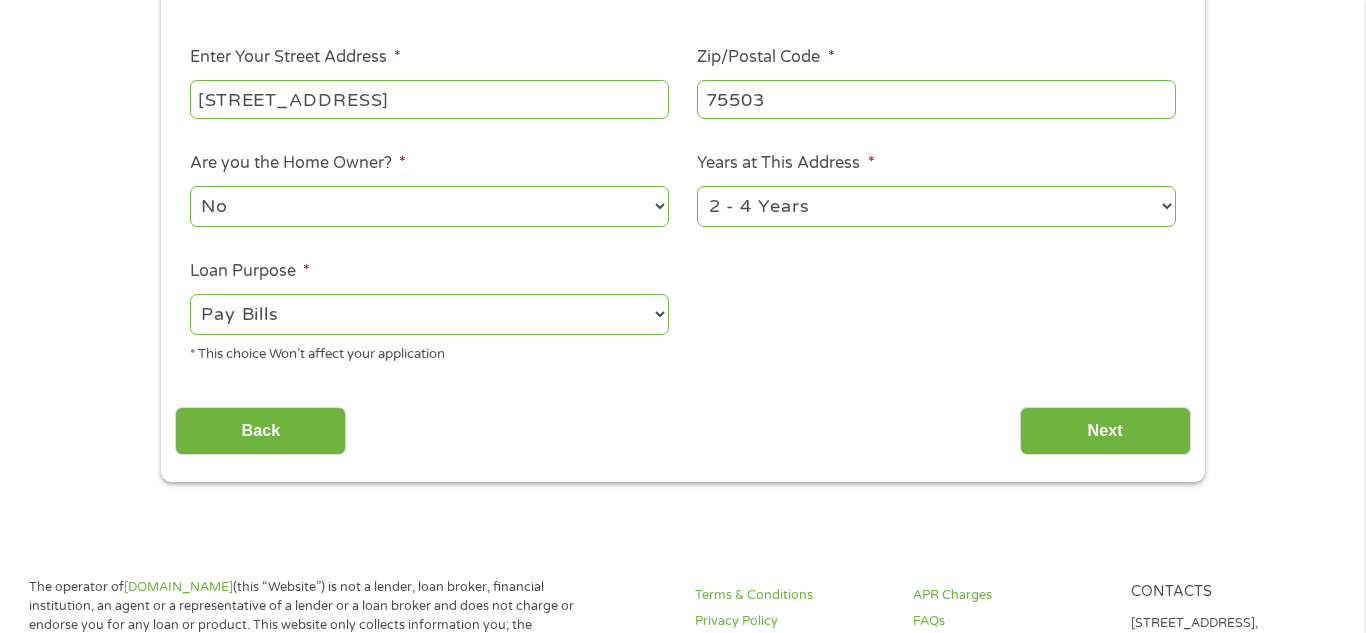 click on "--- Choose one --- Pay Bills Debt Consolidation Home Improvement Major Purchase Car Loan Short Term Cash Medical Expenses Other" at bounding box center (429, 314) 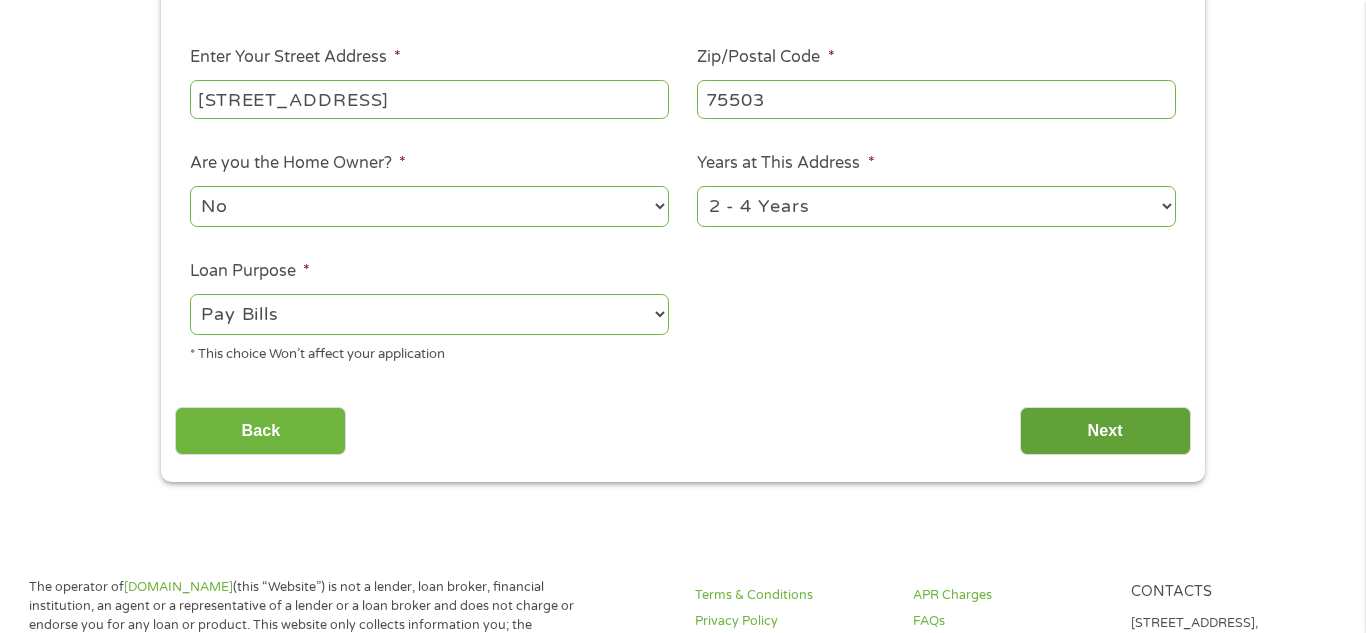 click on "Next" at bounding box center [1105, 431] 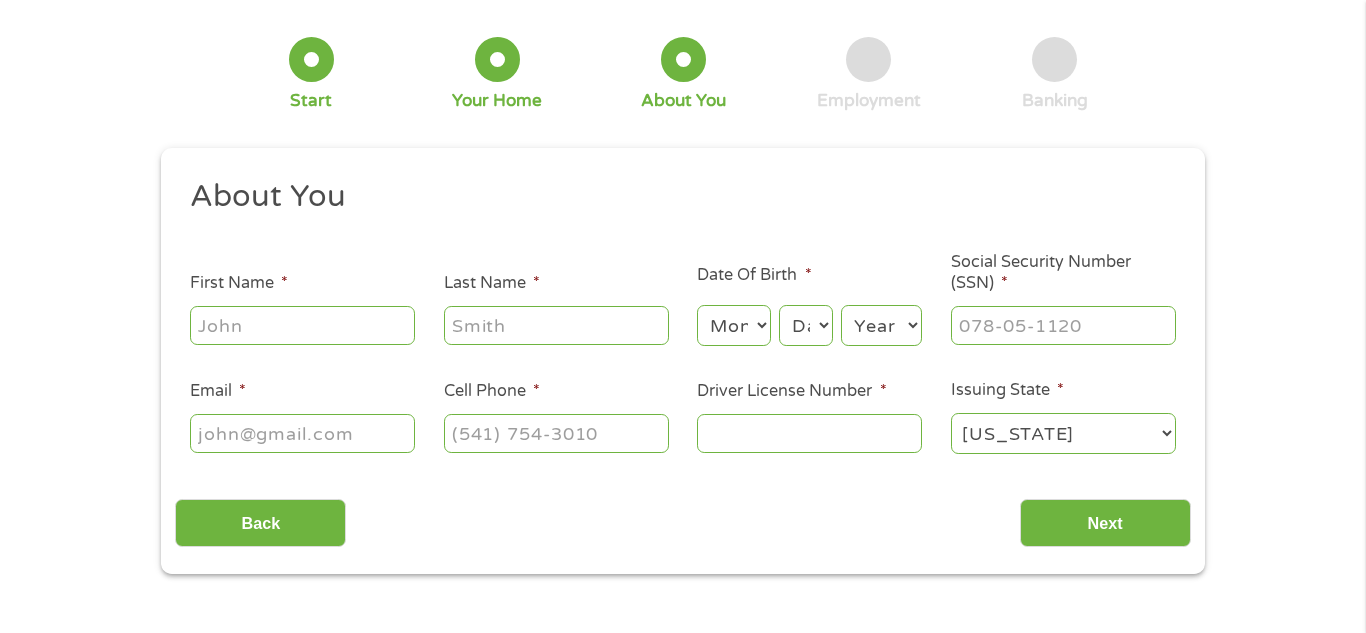scroll, scrollTop: 0, scrollLeft: 0, axis: both 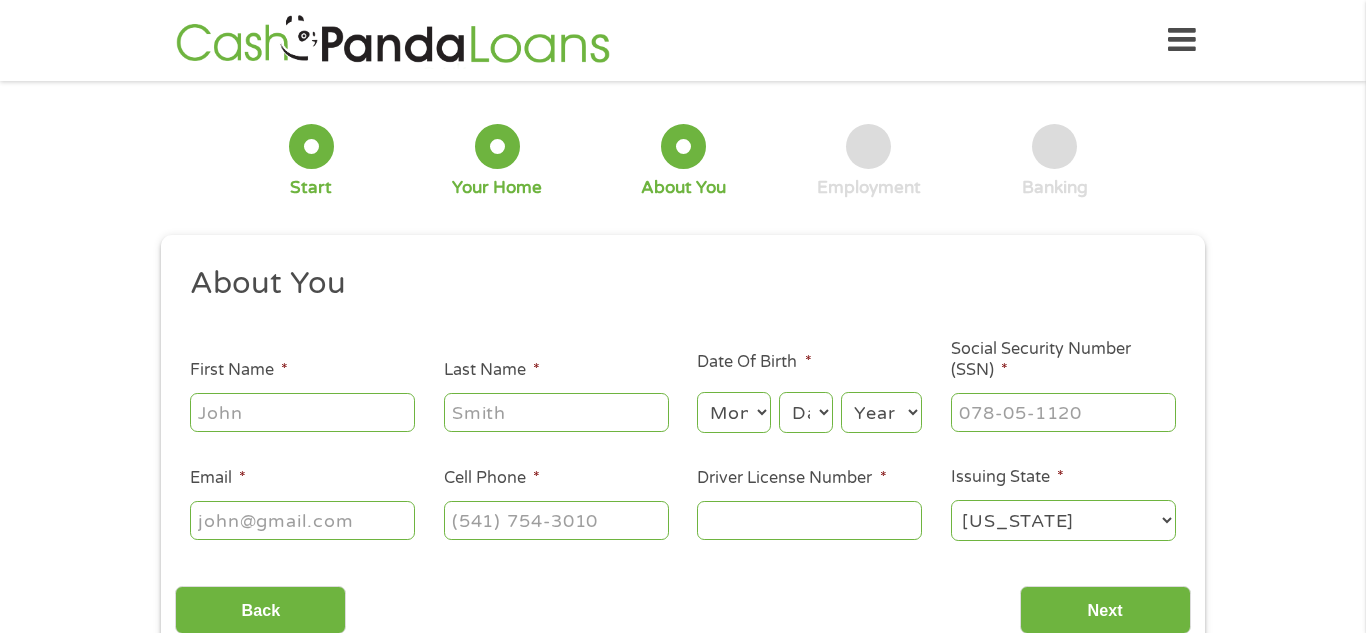 click on "First Name *" at bounding box center (302, 412) 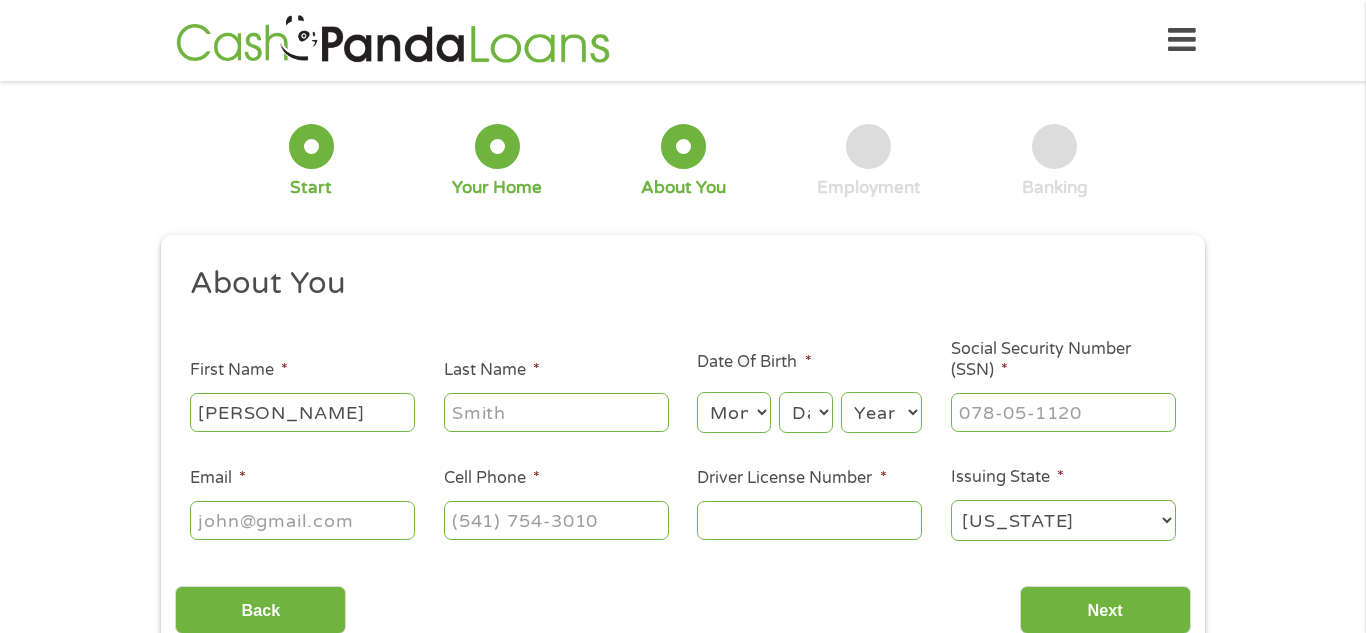 type on "[PERSON_NAME]" 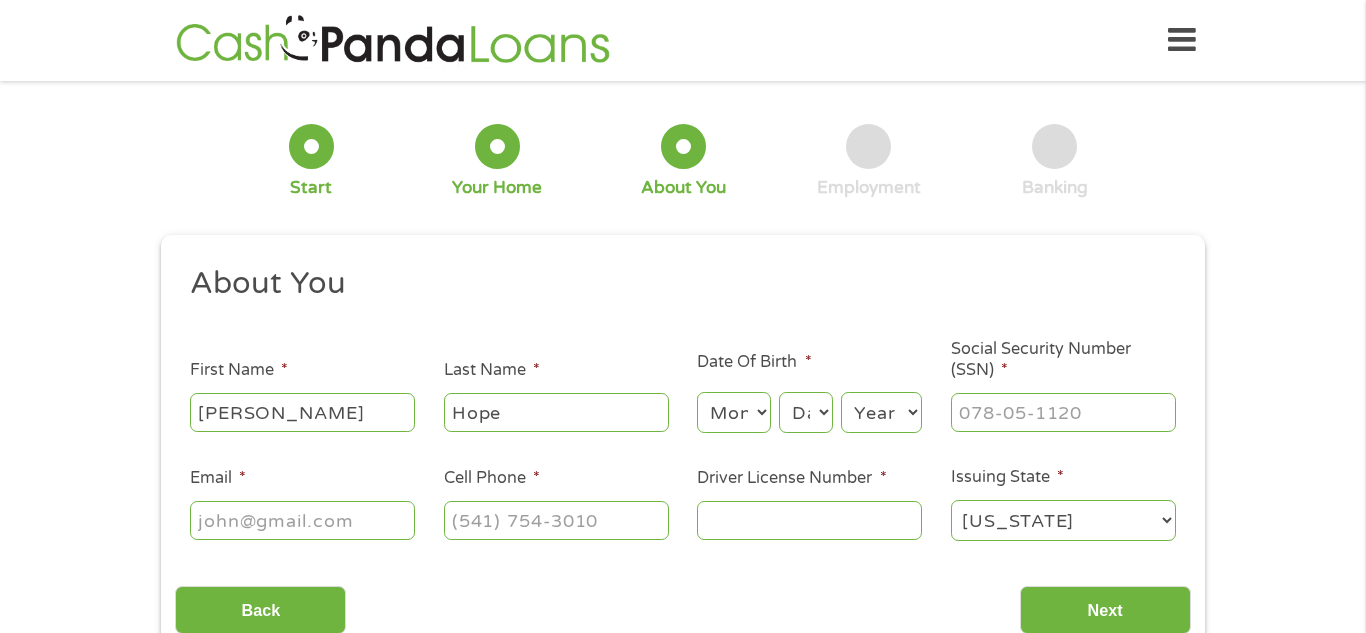 type on "Hope" 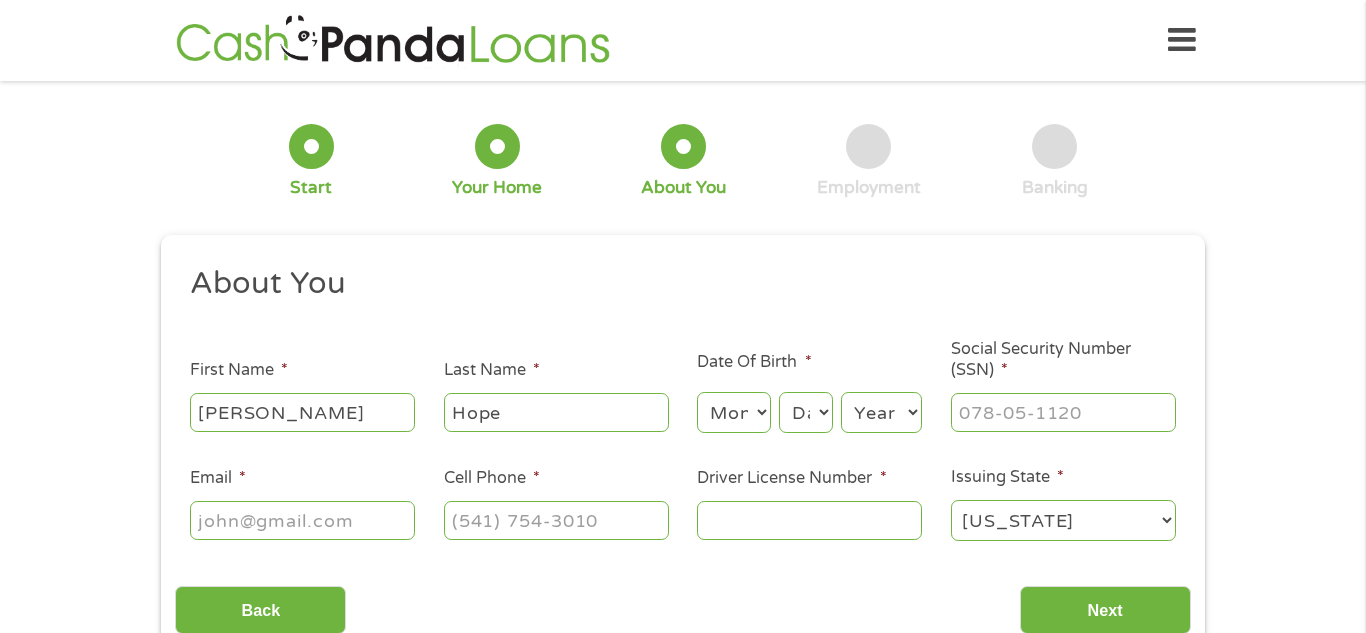click on "Month 1 2 3 4 5 6 7 8 9 10 11 12" at bounding box center [733, 412] 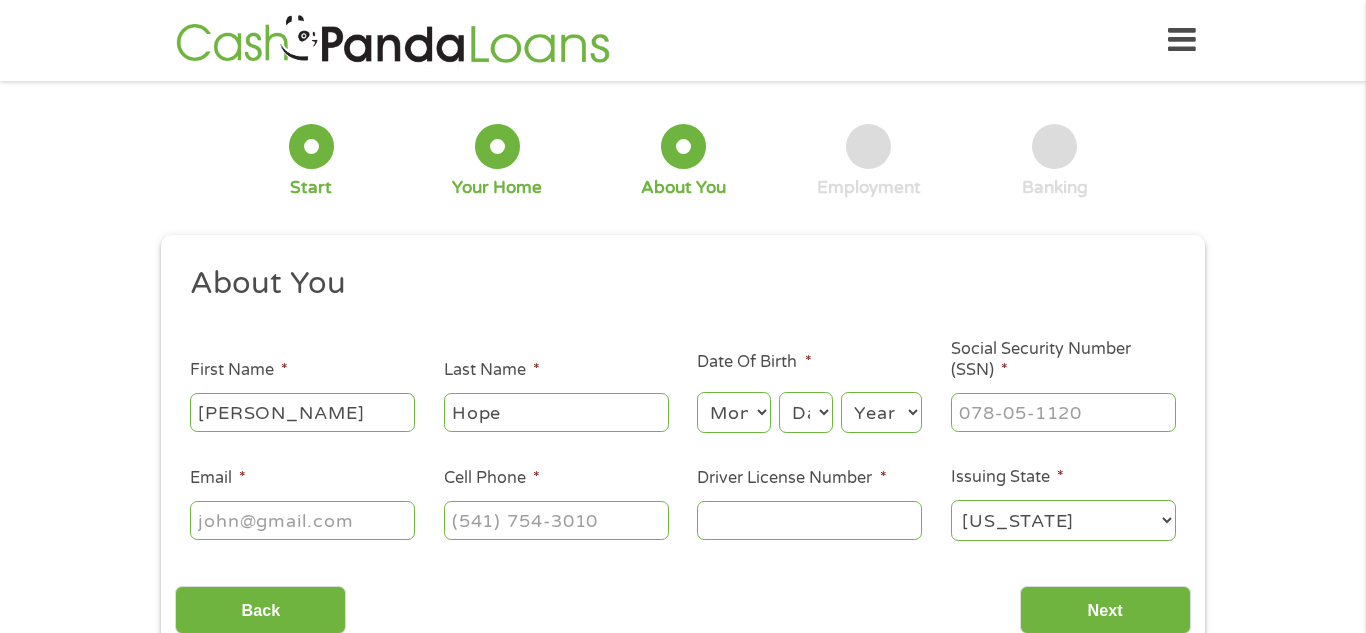 select on "7" 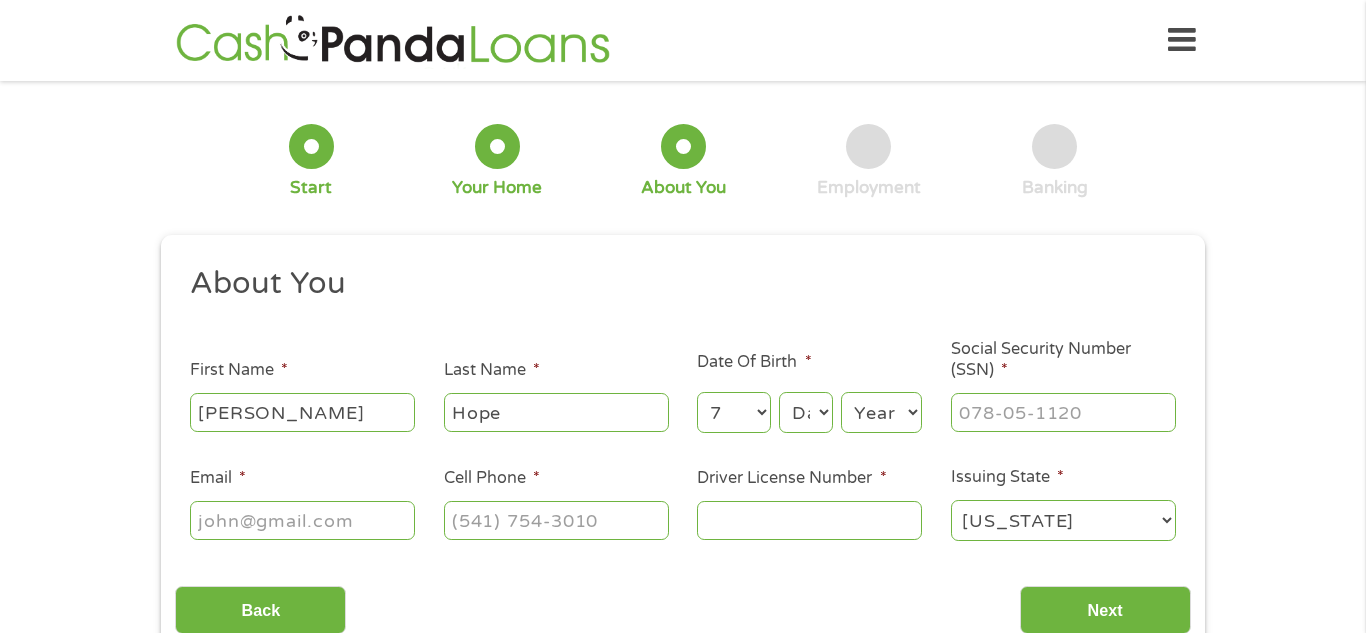 click on "Month 1 2 3 4 5 6 7 8 9 10 11 12" at bounding box center (733, 412) 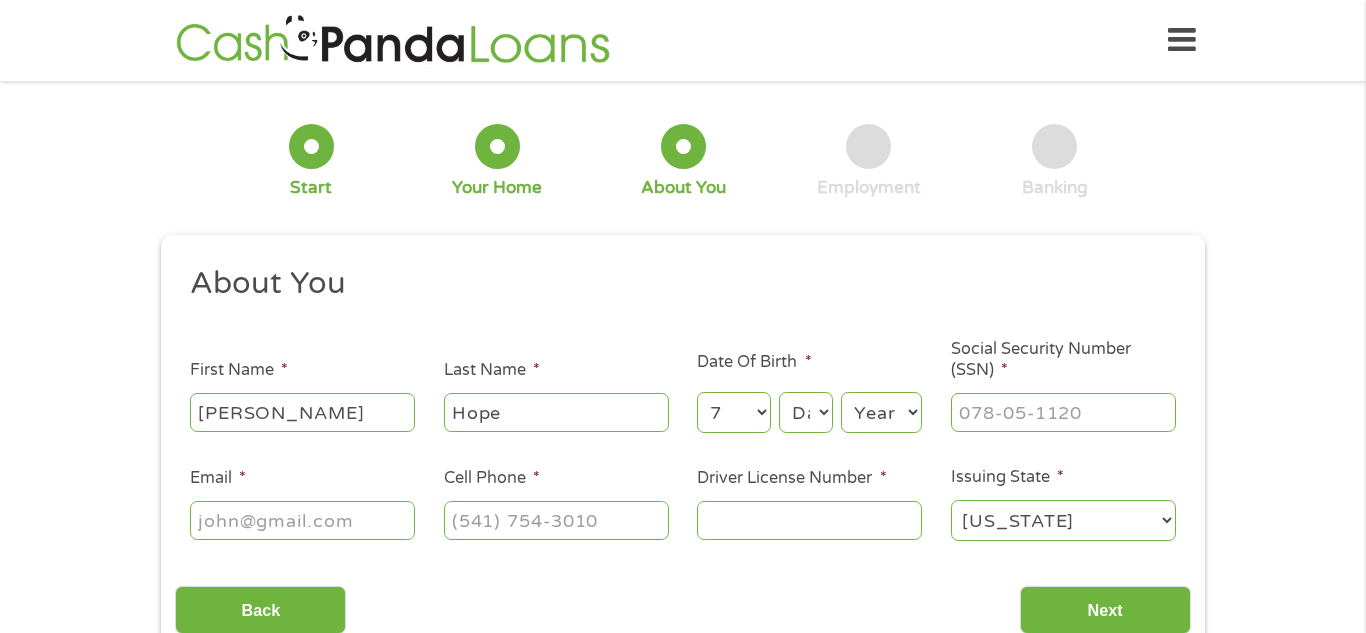 select on "26" 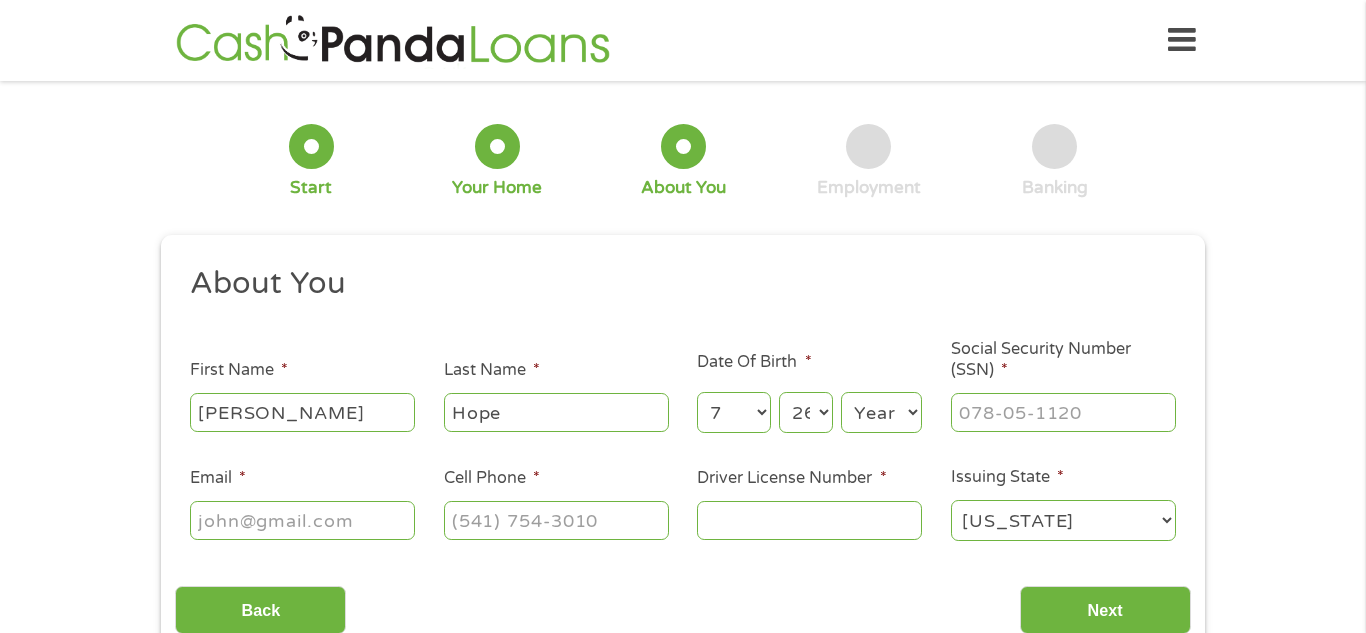 click on "Day 1 2 3 4 5 6 7 8 9 10 11 12 13 14 15 16 17 18 19 20 21 22 23 24 25 26 27 28 29 30 31" at bounding box center [806, 412] 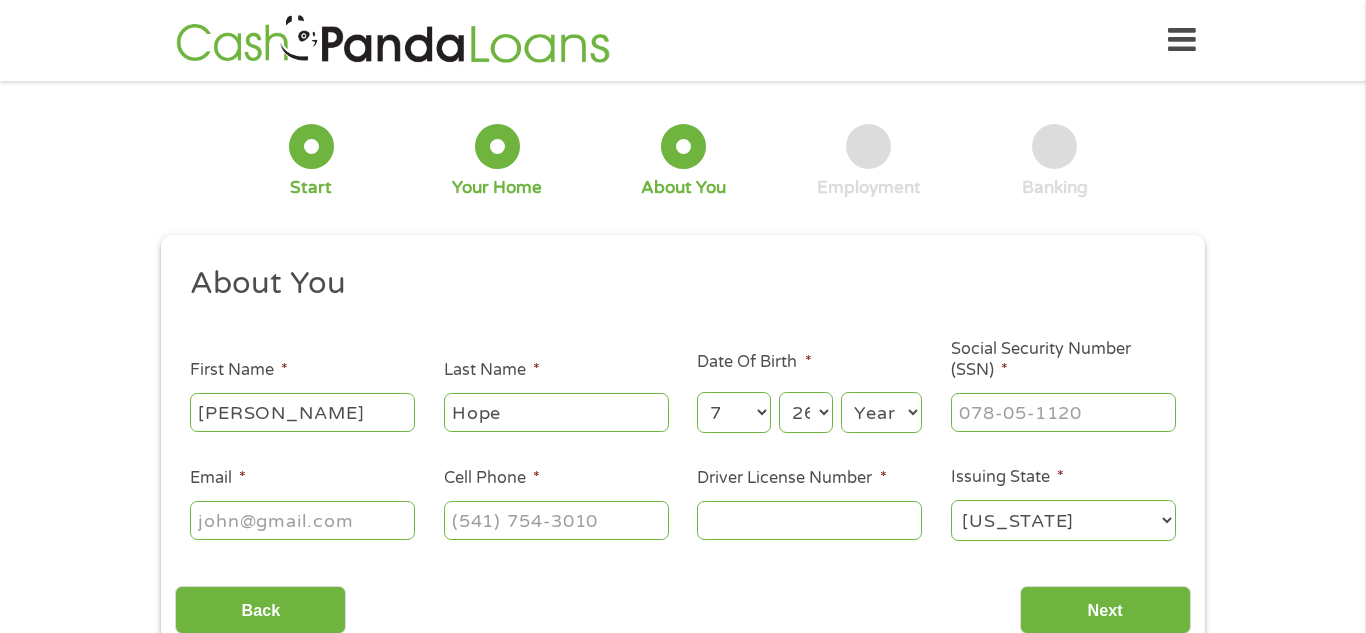 click on "Year [DATE] 2006 2005 2004 2003 2002 2001 2000 1999 1998 1997 1996 1995 1994 1993 1992 1991 1990 1989 1988 1987 1986 1985 1984 1983 1982 1981 1980 1979 1978 1977 1976 1975 1974 1973 1972 1971 1970 1969 1968 1967 1966 1965 1964 1963 1962 1961 1960 1959 1958 1957 1956 1955 1954 1953 1952 1951 1950 1949 1948 1947 1946 1945 1944 1943 1942 1941 1940 1939 1938 1937 1936 1935 1934 1933 1932 1931 1930 1929 1928 1927 1926 1925 1924 1923 1922 1921 1920" at bounding box center [881, 412] 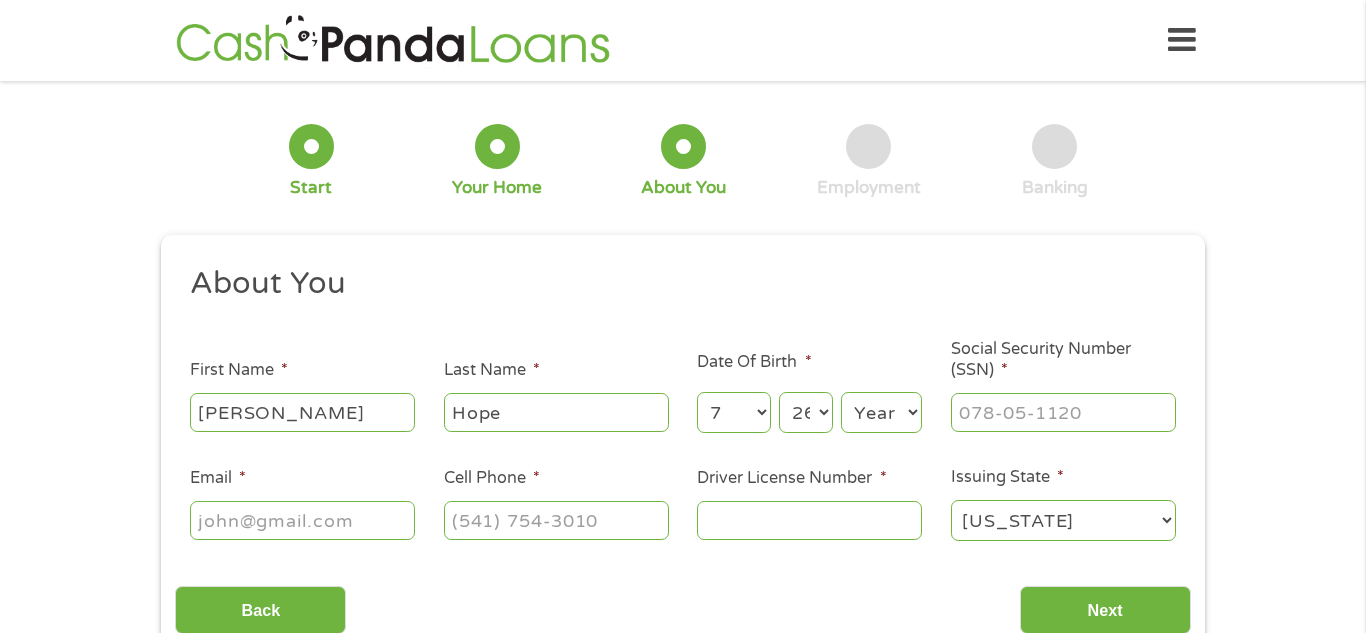 select on "1973" 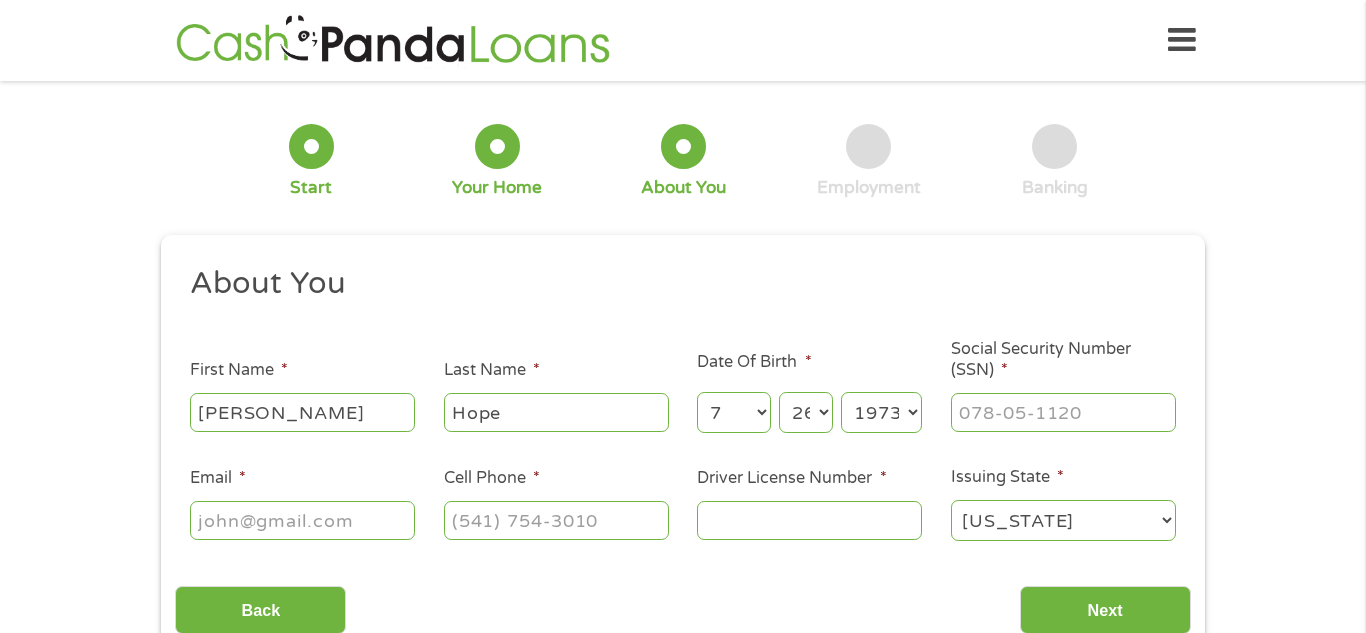 click on "Year [DATE] 2006 2005 2004 2003 2002 2001 2000 1999 1998 1997 1996 1995 1994 1993 1992 1991 1990 1989 1988 1987 1986 1985 1984 1983 1982 1981 1980 1979 1978 1977 1976 1975 1974 1973 1972 1971 1970 1969 1968 1967 1966 1965 1964 1963 1962 1961 1960 1959 1958 1957 1956 1955 1954 1953 1952 1951 1950 1949 1948 1947 1946 1945 1944 1943 1942 1941 1940 1939 1938 1937 1936 1935 1934 1933 1932 1931 1930 1929 1928 1927 1926 1925 1924 1923 1922 1921 1920" at bounding box center (881, 412) 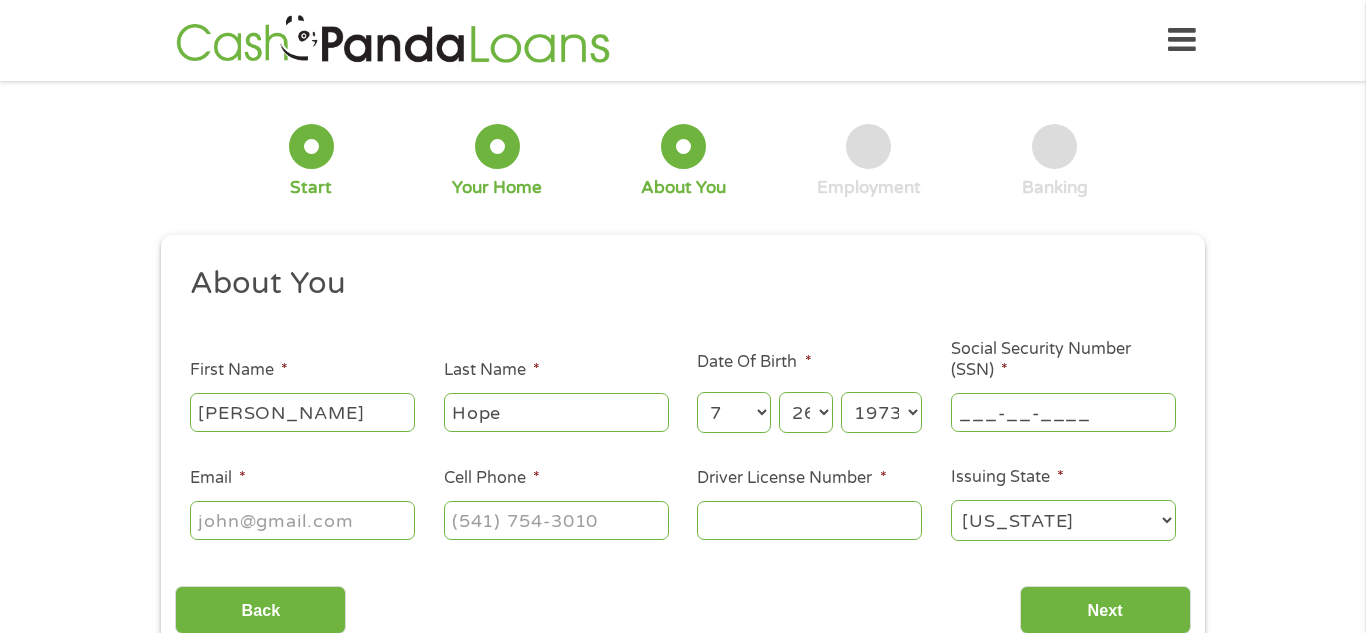 click on "___-__-____" at bounding box center [1063, 412] 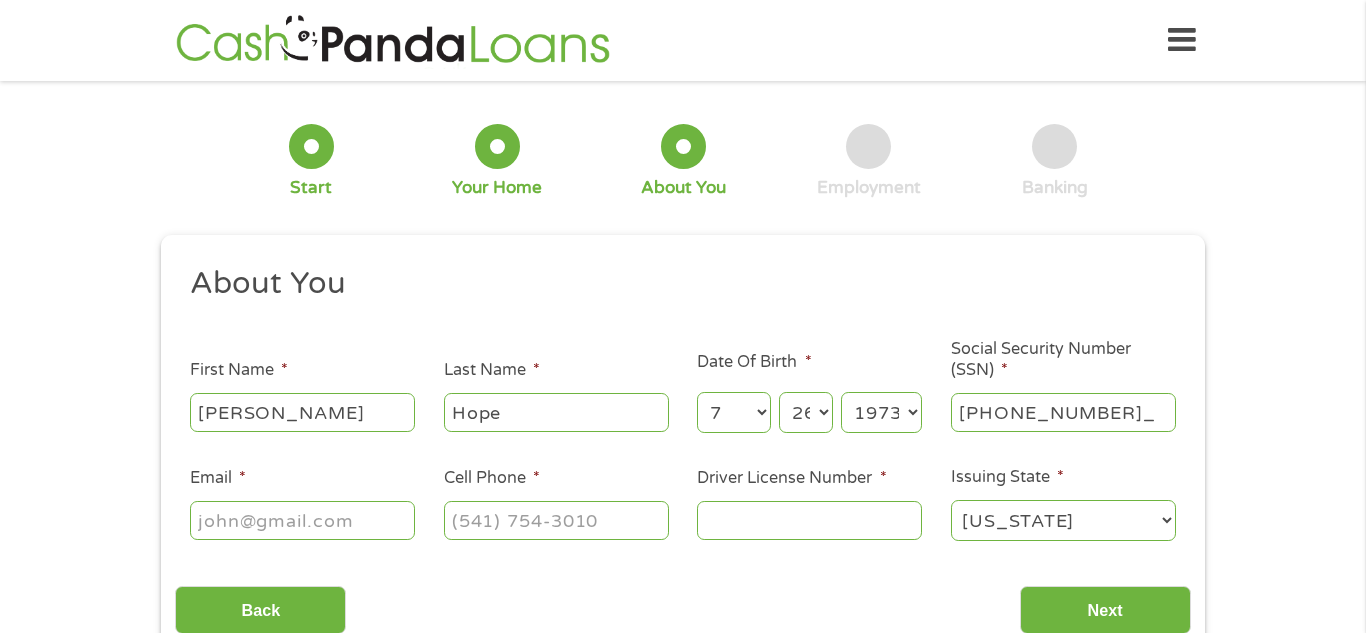 type on "452-65-9019" 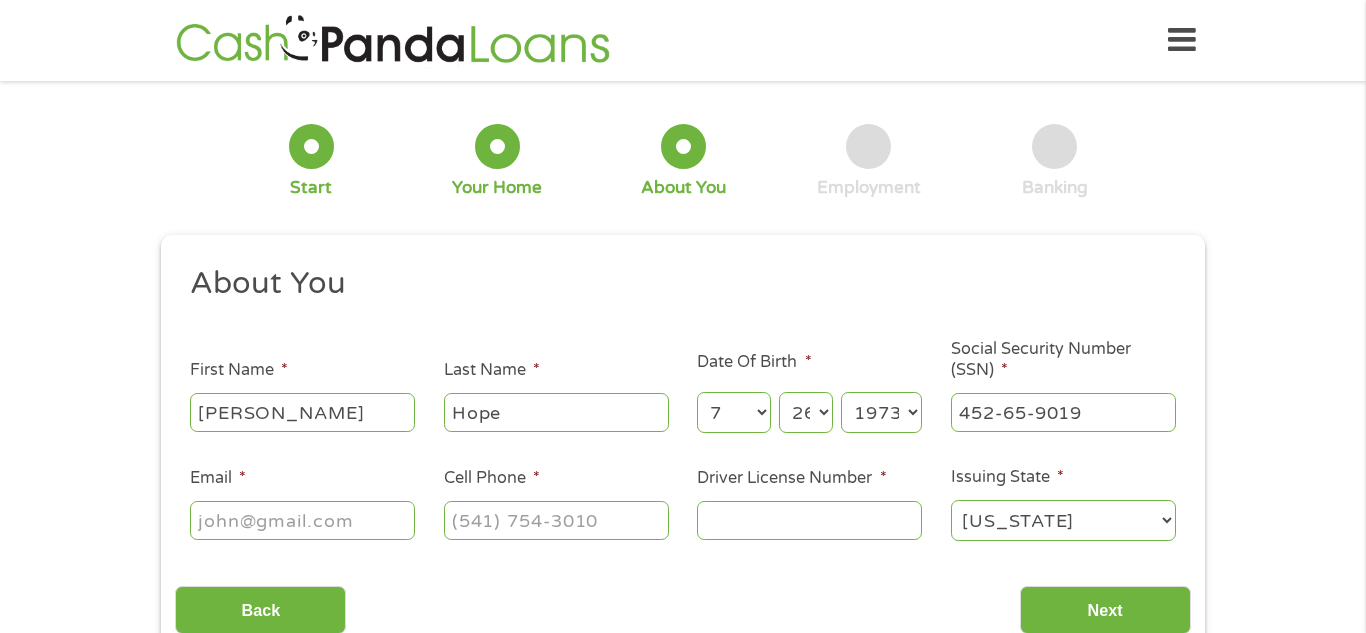 click on "Email *" at bounding box center (302, 520) 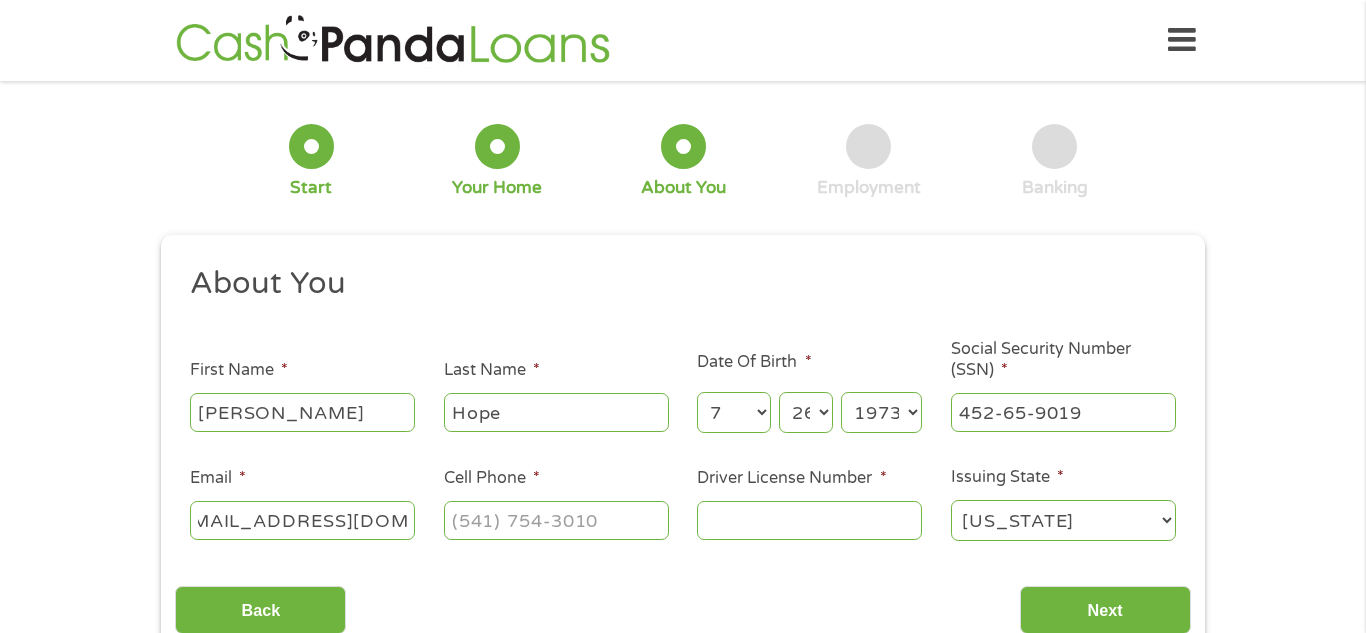 scroll, scrollTop: 0, scrollLeft: 46, axis: horizontal 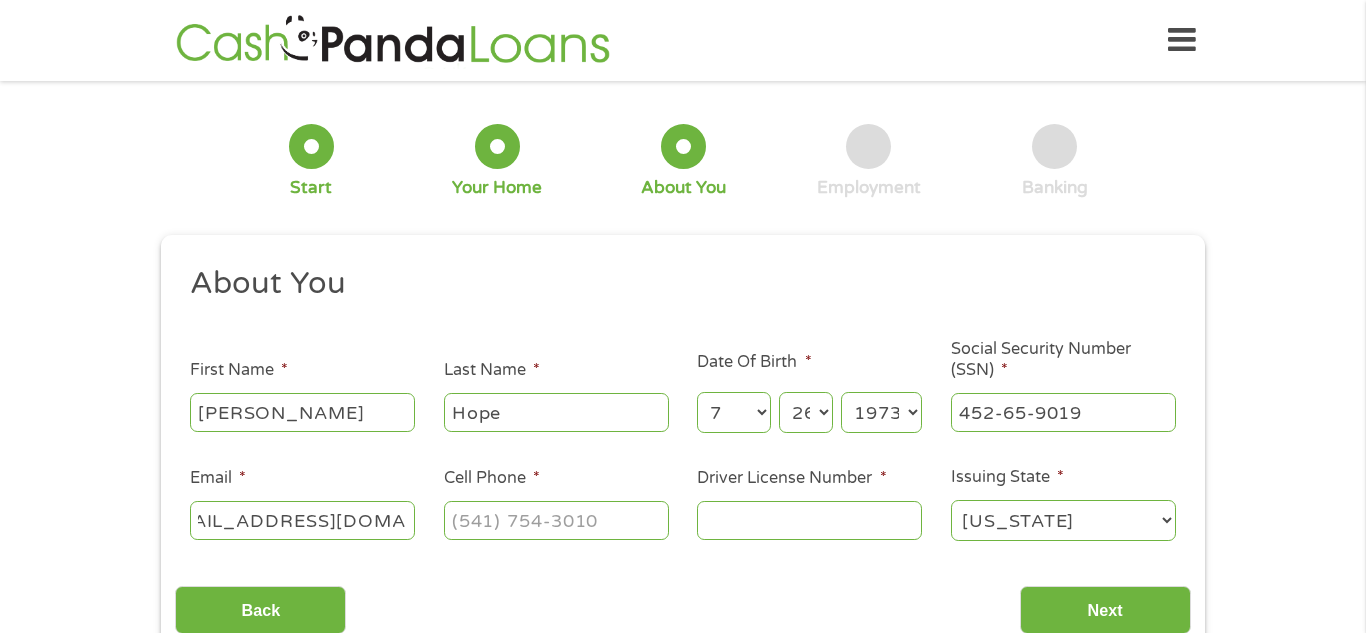 type on "[EMAIL_ADDRESS][DOMAIN_NAME]" 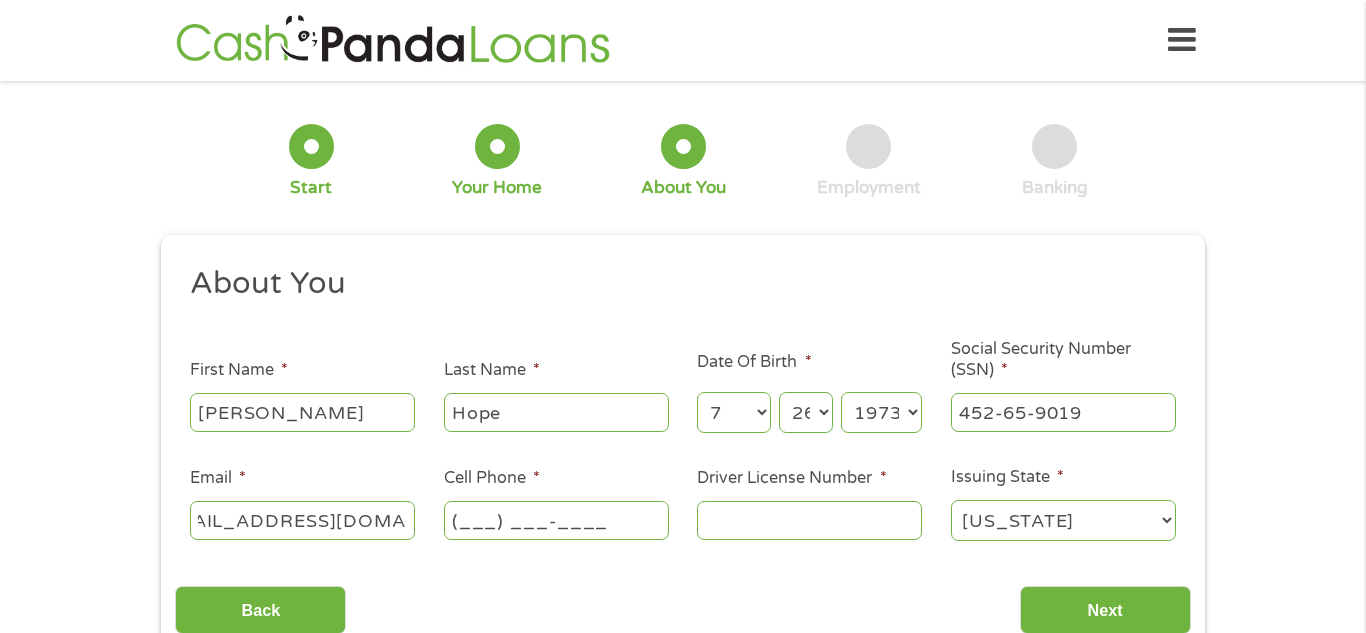 click on "(___) ___-____" at bounding box center [556, 520] 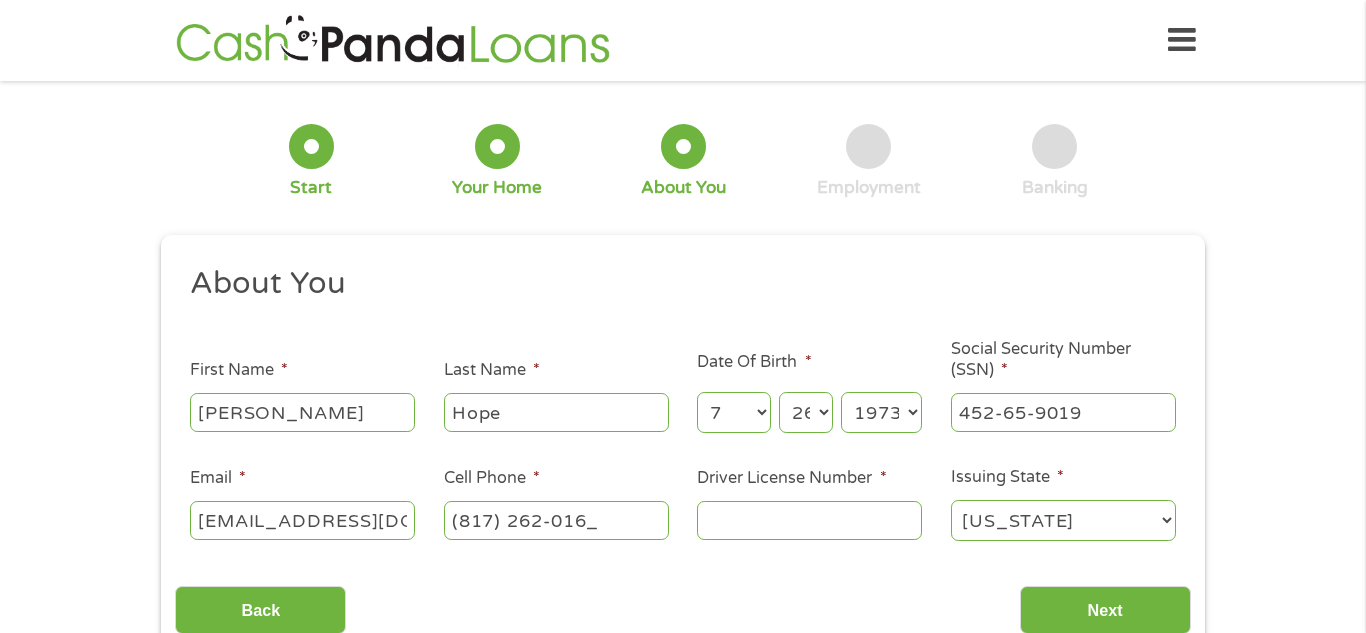 type on "[PHONE_NUMBER]" 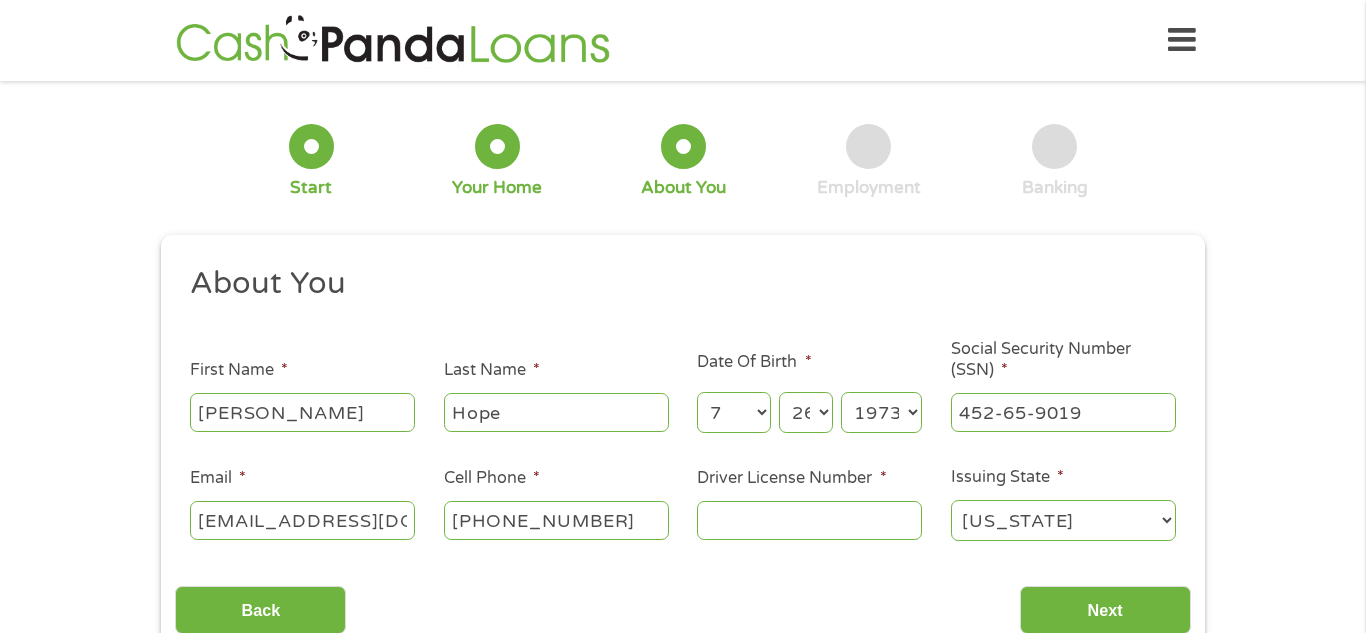 click on "Driver License Number *" at bounding box center (809, 520) 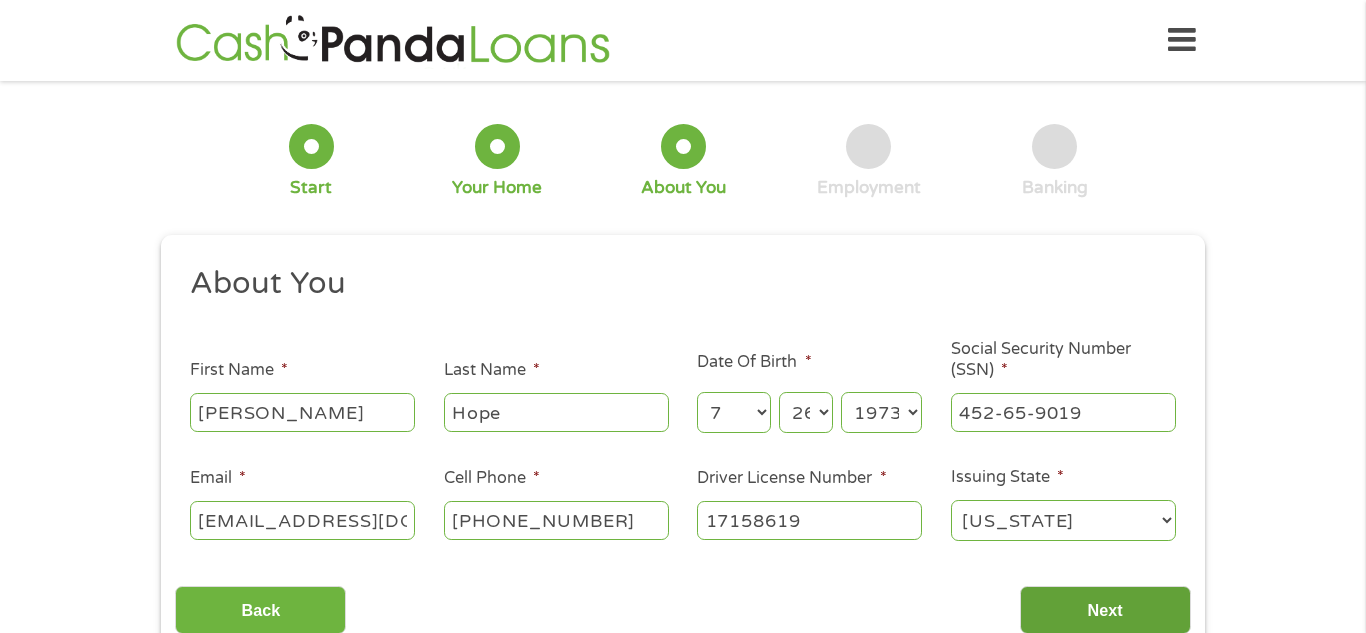 type on "17158619" 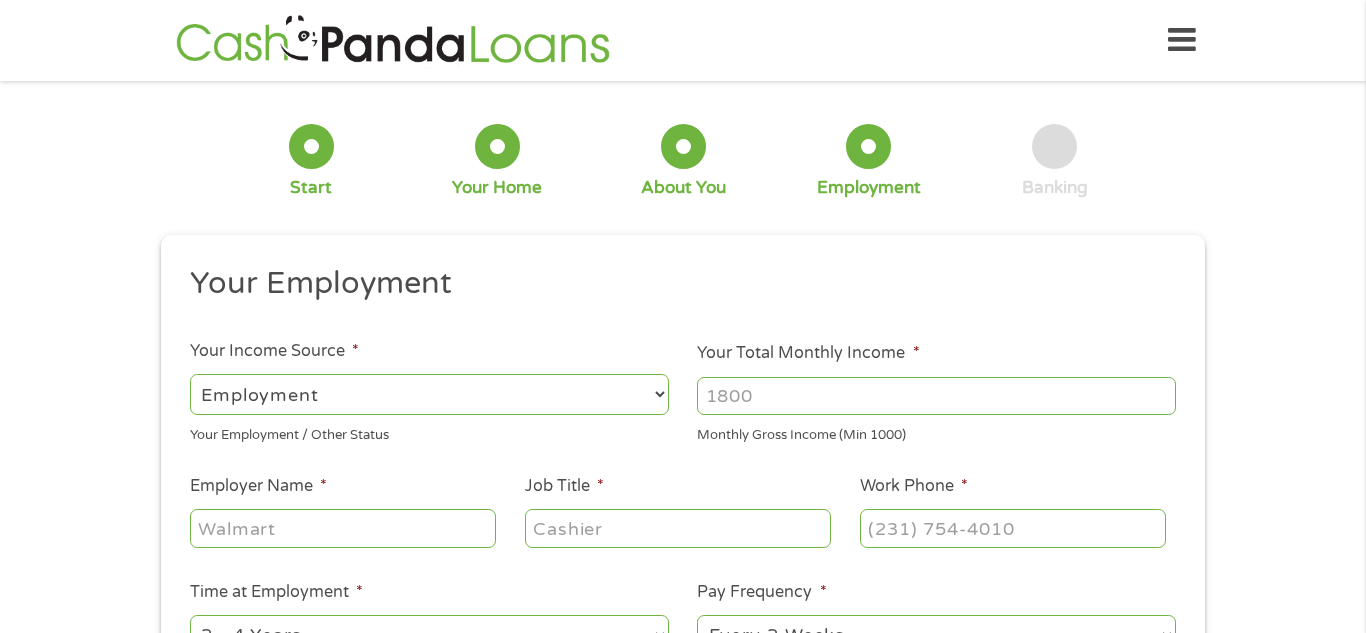 scroll, scrollTop: 8, scrollLeft: 8, axis: both 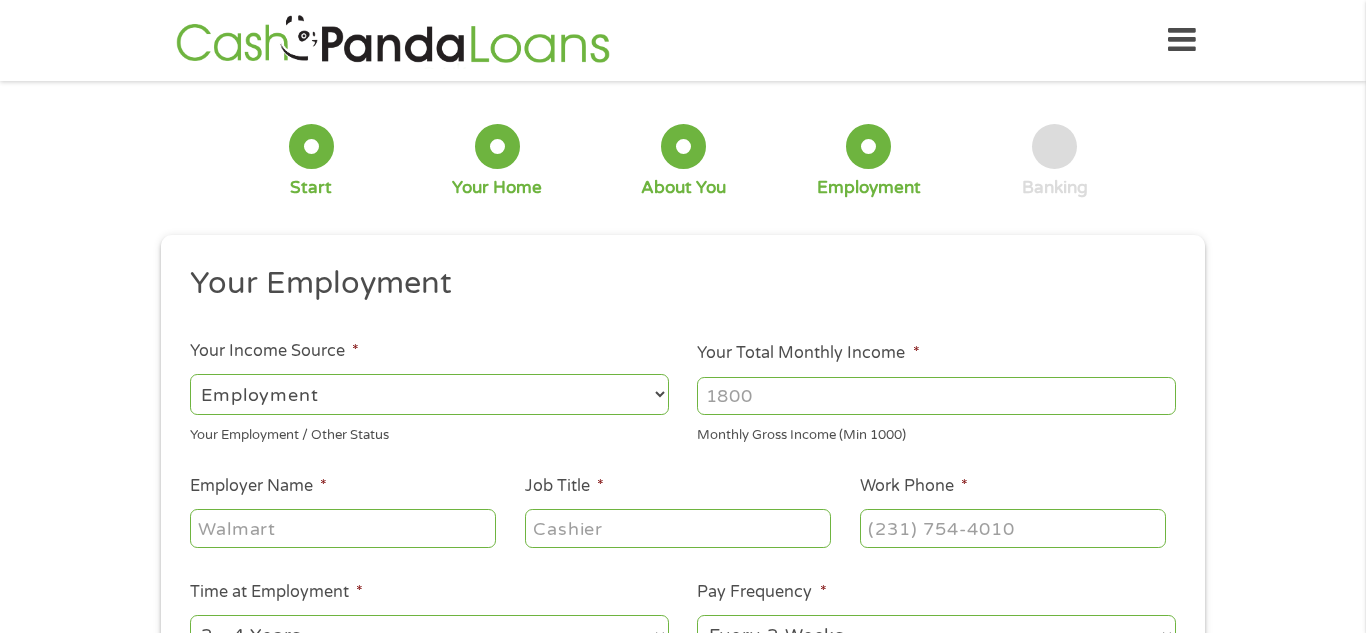 click on "--- Choose one --- Employment [DEMOGRAPHIC_DATA] Benefits" at bounding box center (429, 394) 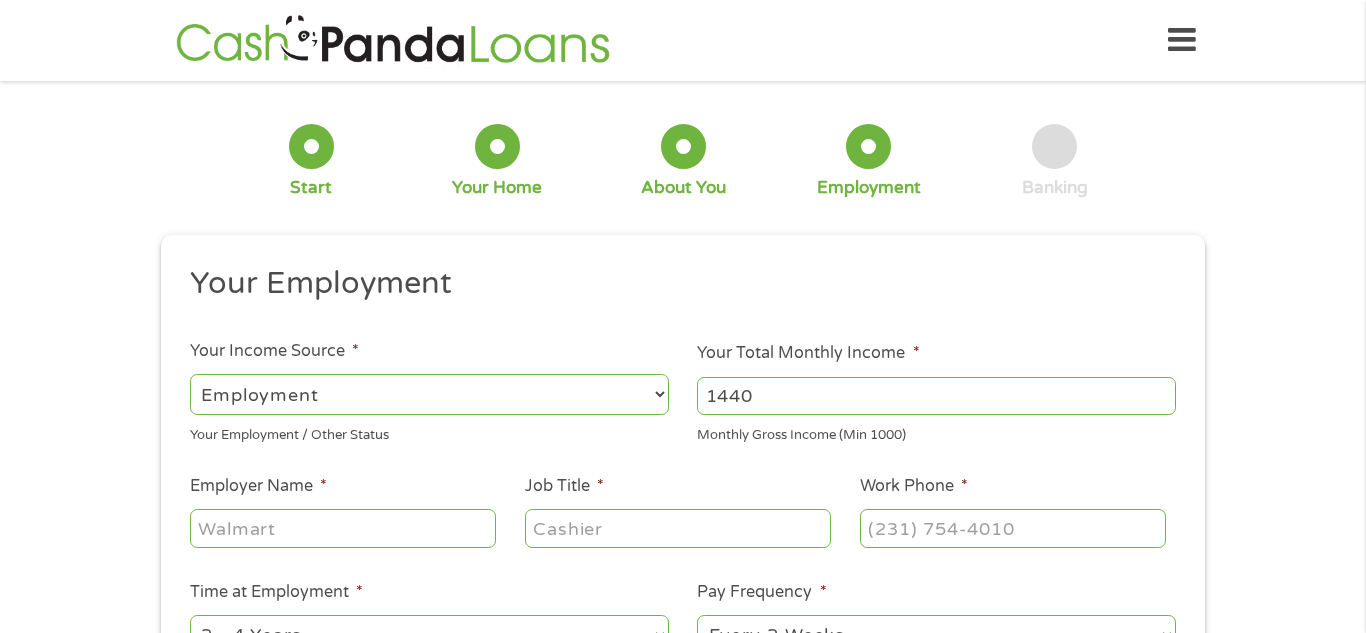 type on "1440" 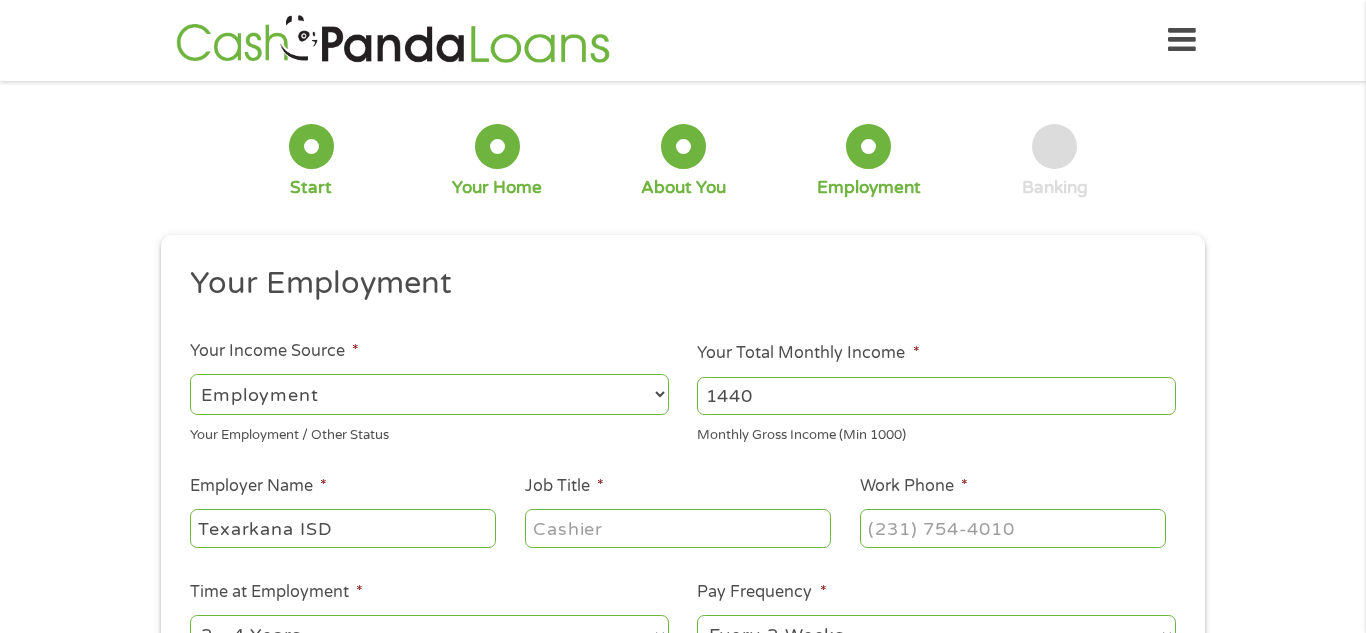 type on "Texarkana ISD" 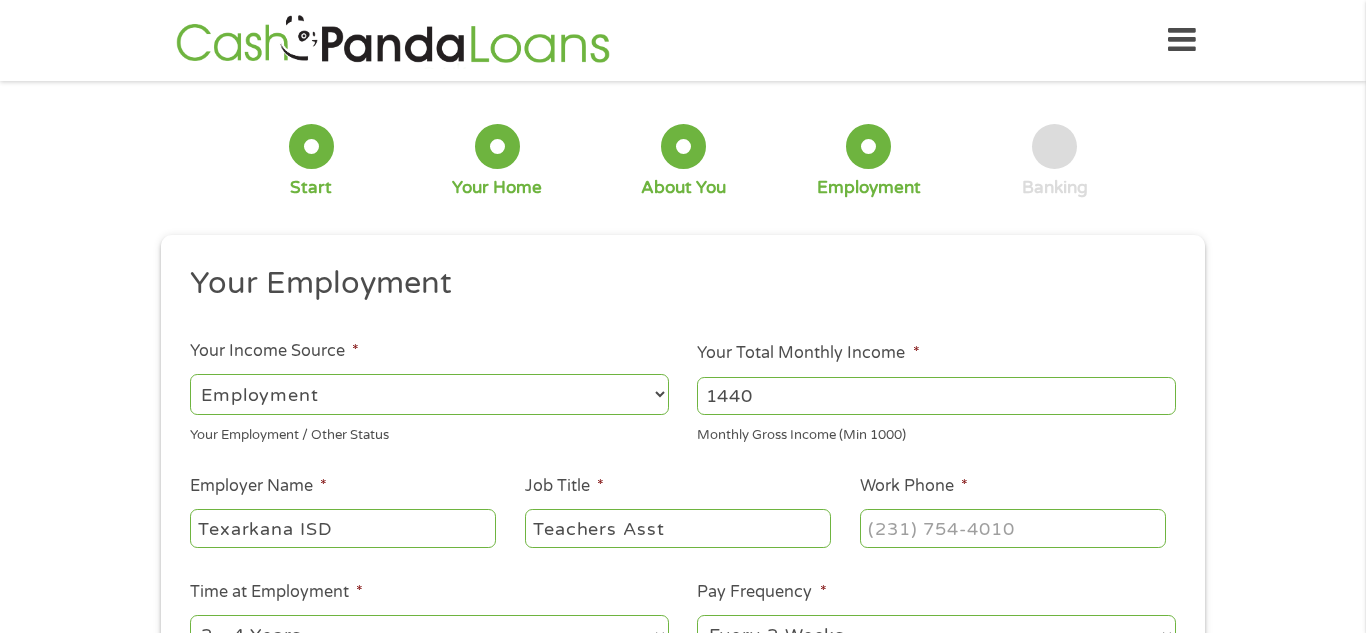 type on "Teachers Asst" 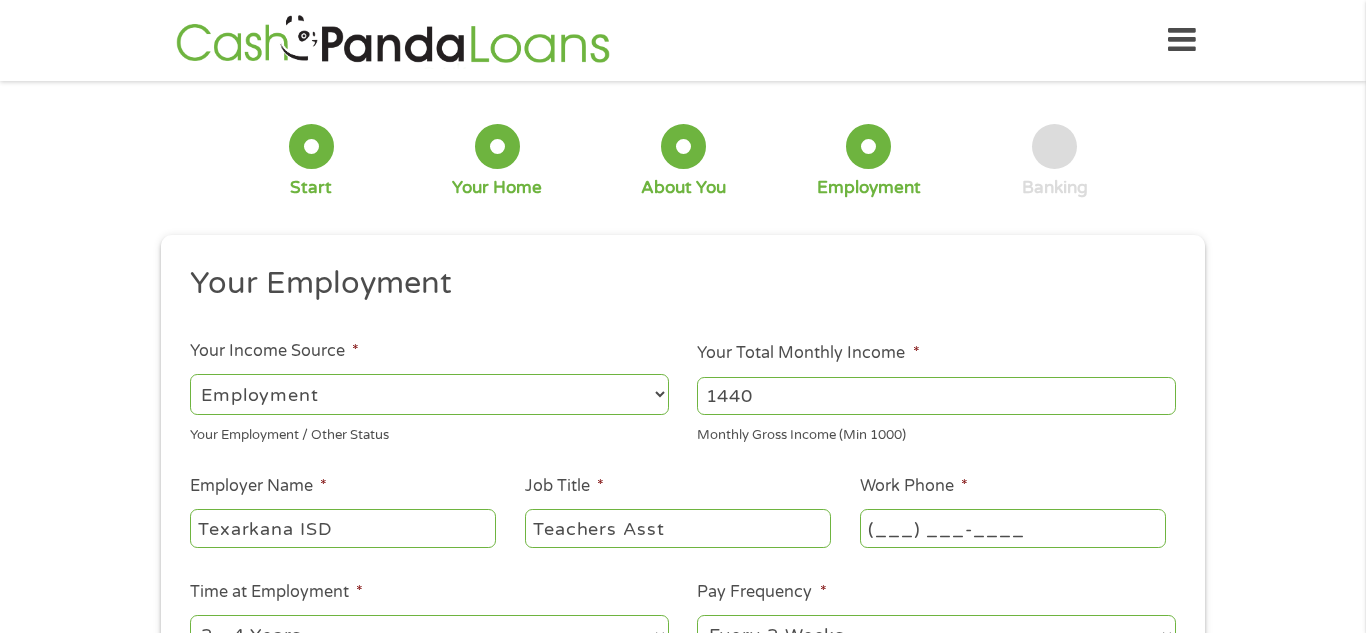 click on "(___) ___-____" at bounding box center (1013, 528) 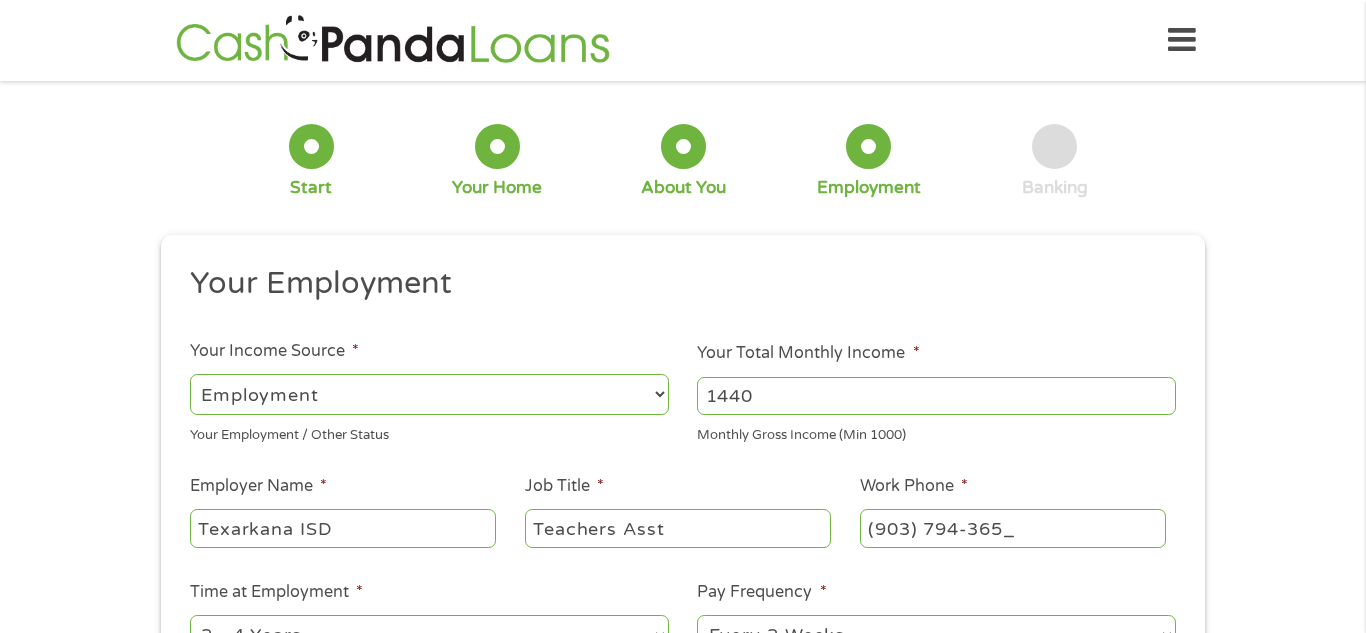 type on "[PHONE_NUMBER]" 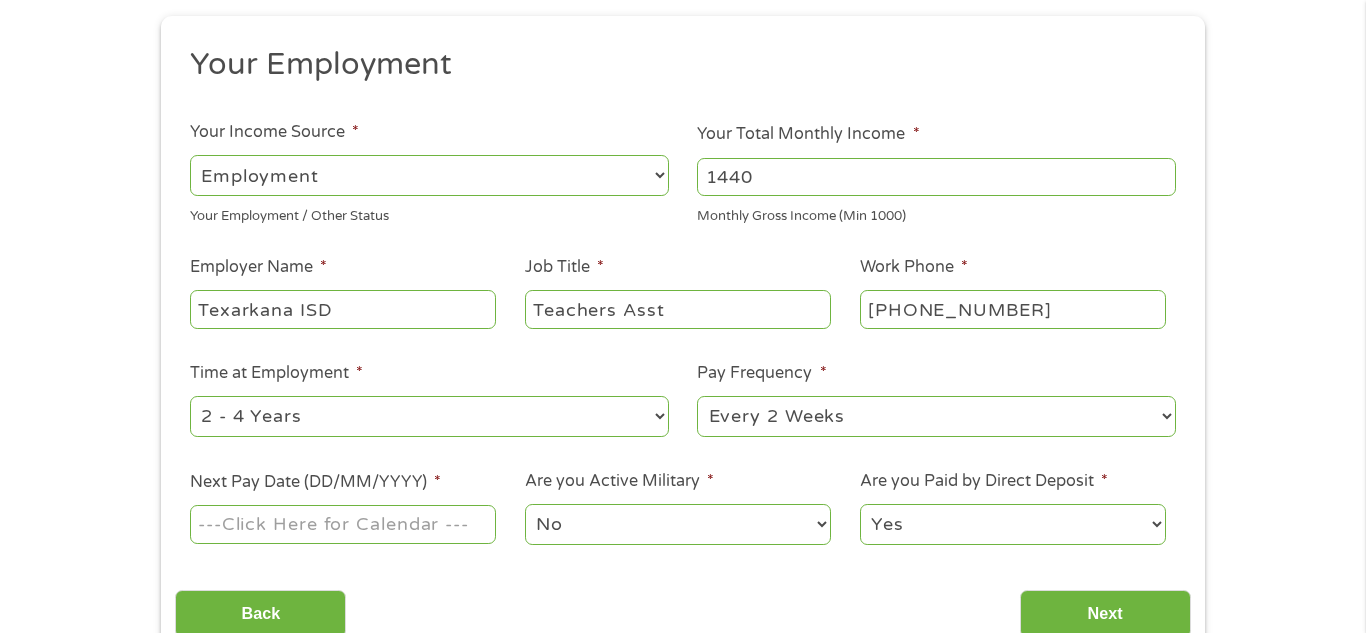 scroll, scrollTop: 227, scrollLeft: 0, axis: vertical 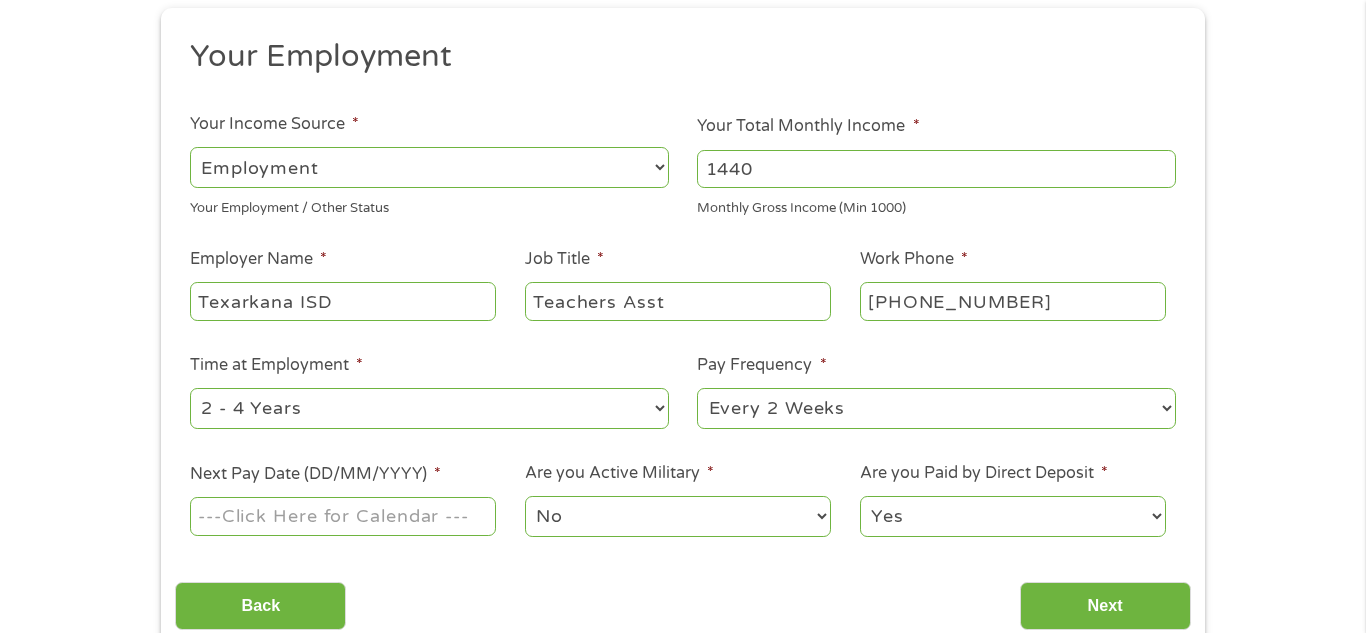 click on "--- Choose one --- 1 Year or less 1 - 2 Years 2 - 4 Years Over 4 Years" at bounding box center [429, 408] 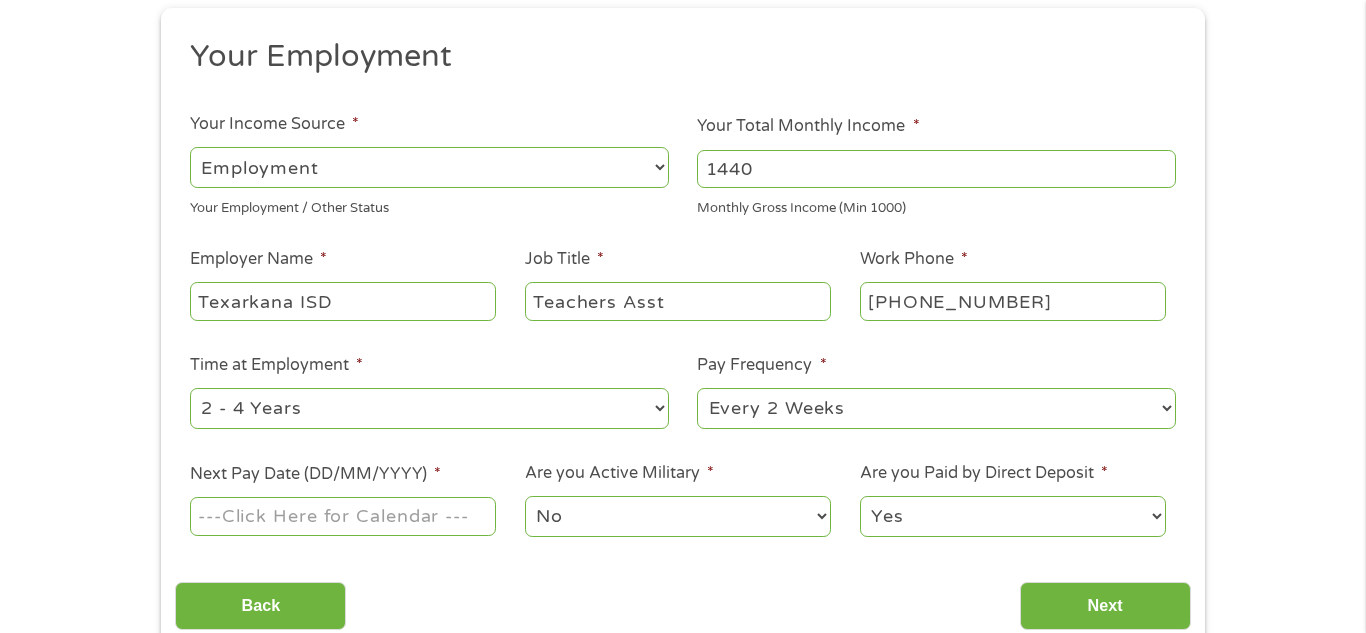 select on "60months" 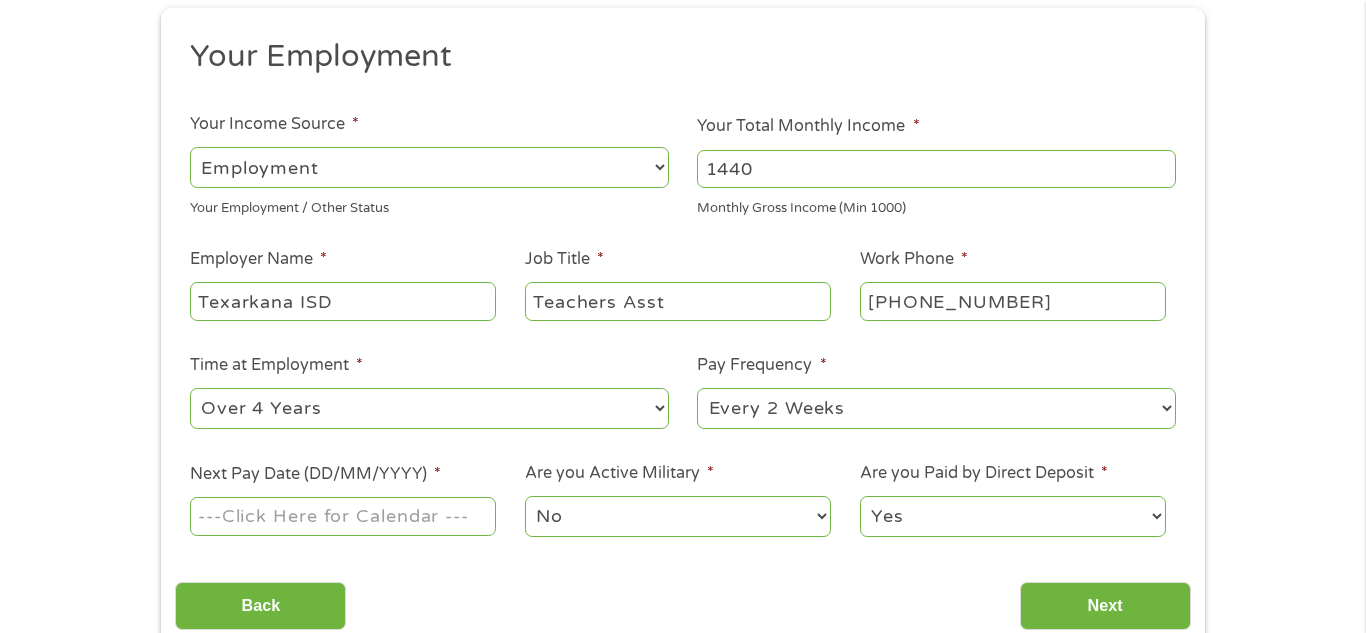 click on "--- Choose one --- 1 Year or less 1 - 2 Years 2 - 4 Years Over 4 Years" at bounding box center [429, 408] 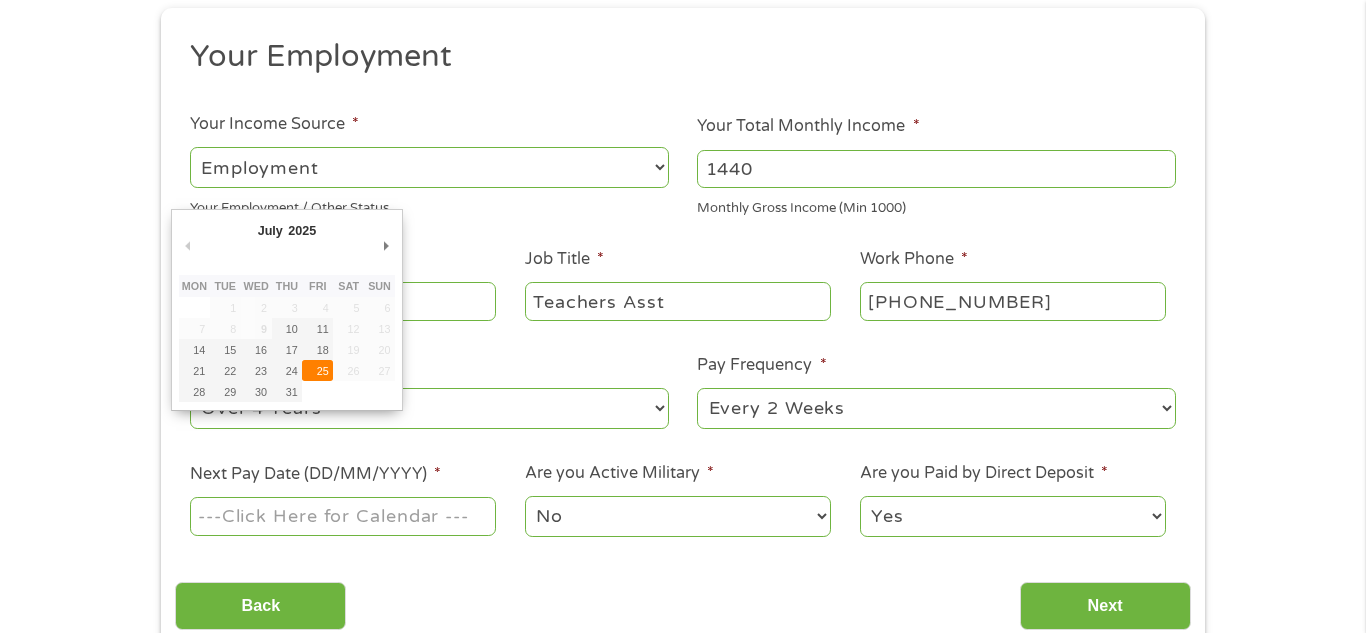 type on "[DATE]" 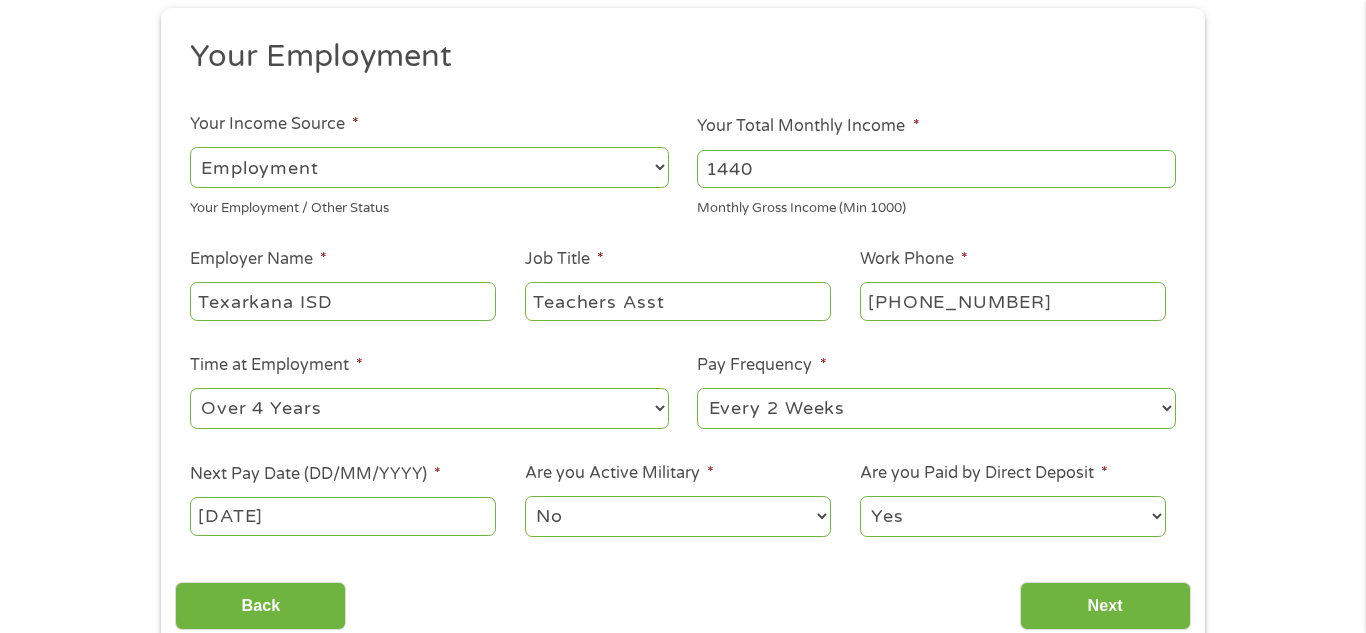 click on "--- Choose one --- Every 2 Weeks Every Week Monthly Semi-Monthly" at bounding box center (936, 408) 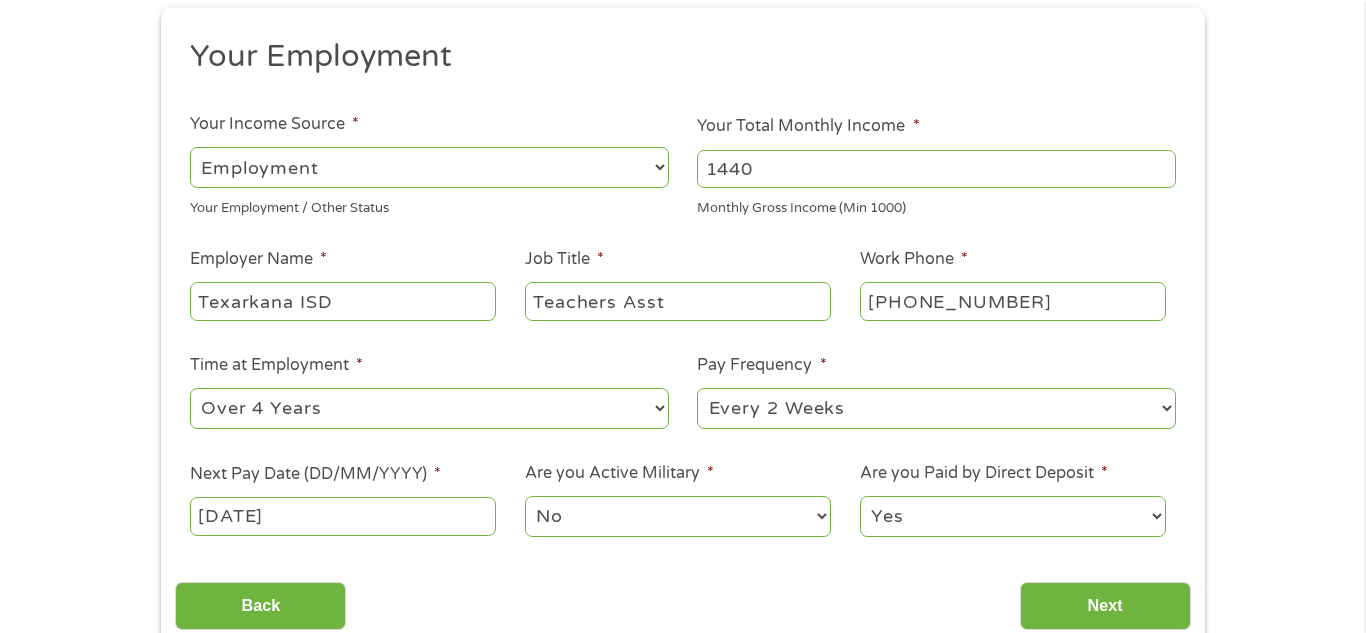 select on "monthly" 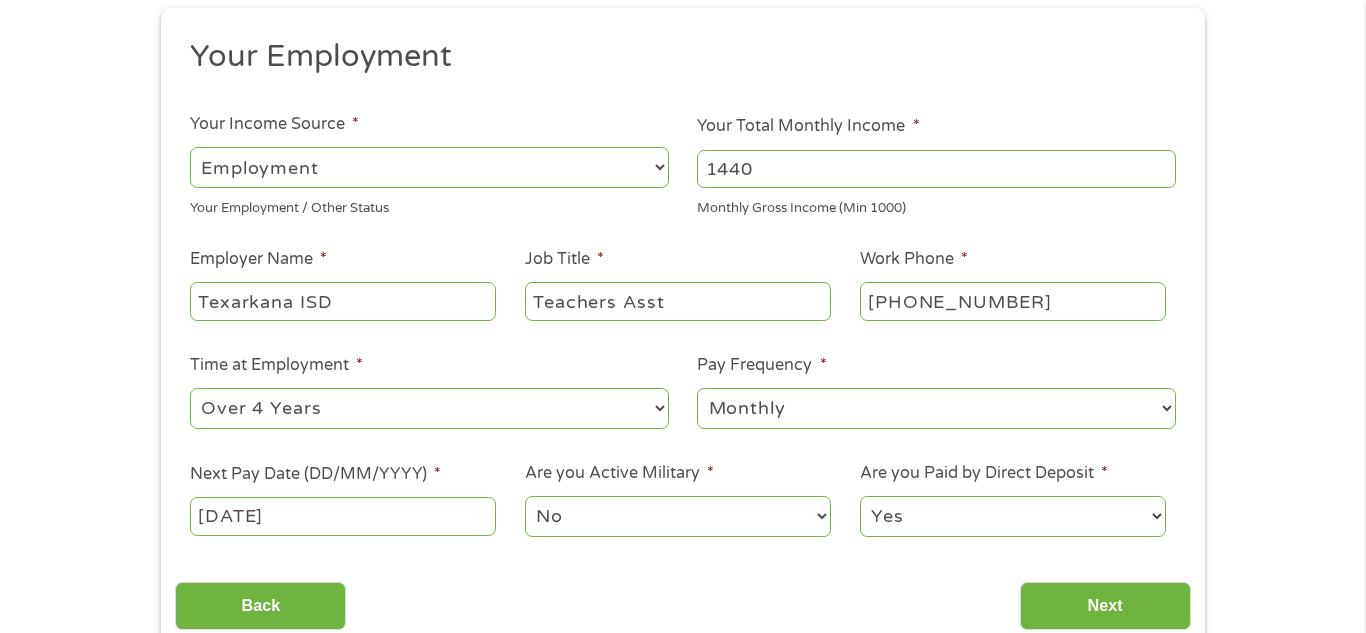 click on "--- Choose one --- Every 2 Weeks Every Week Monthly Semi-Monthly" at bounding box center [936, 408] 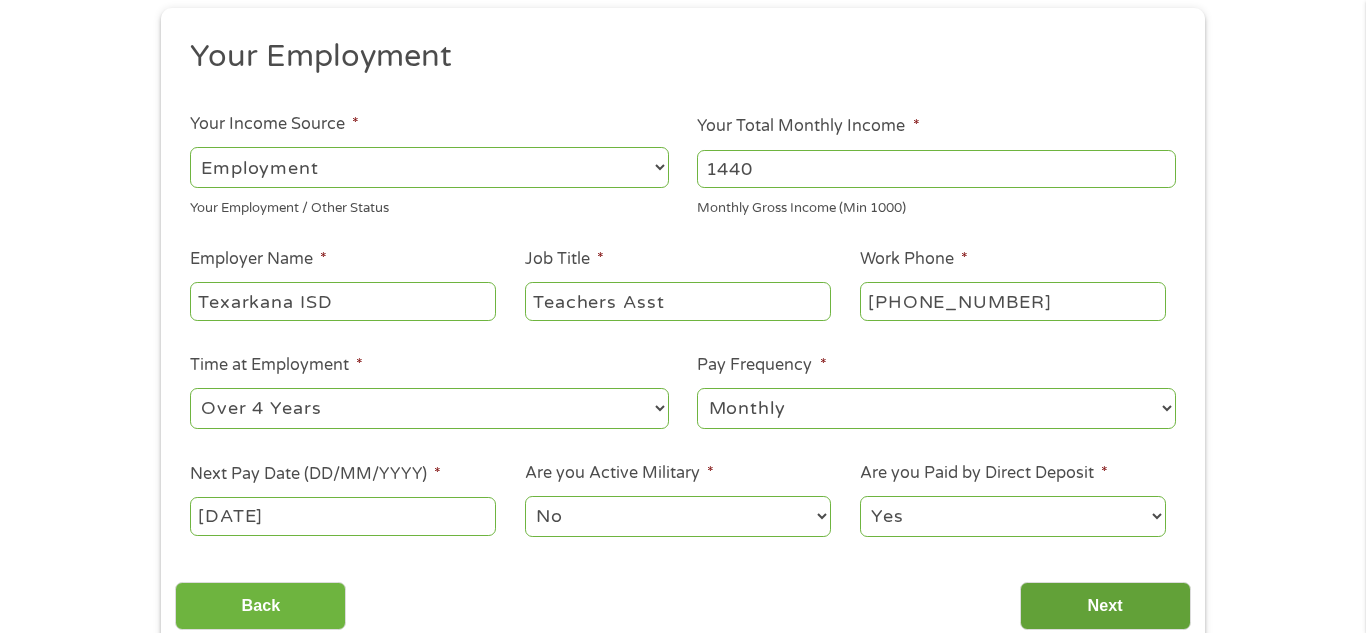 click on "Next" at bounding box center [1105, 606] 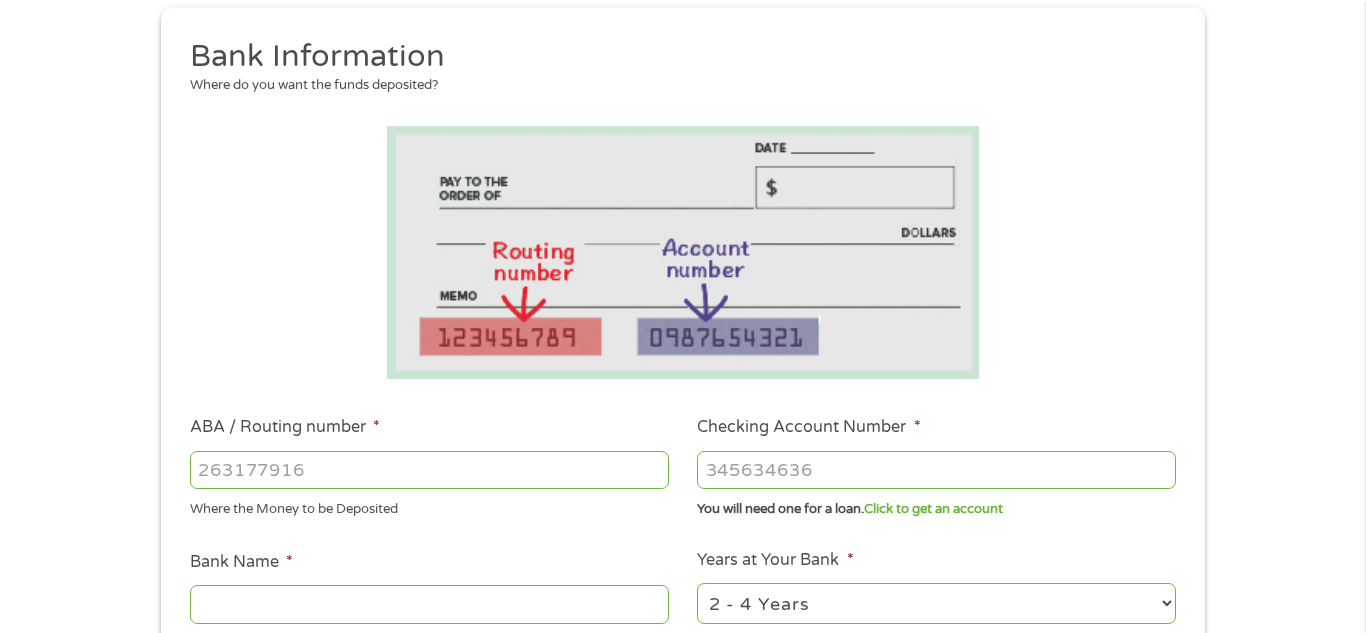 scroll, scrollTop: 8, scrollLeft: 8, axis: both 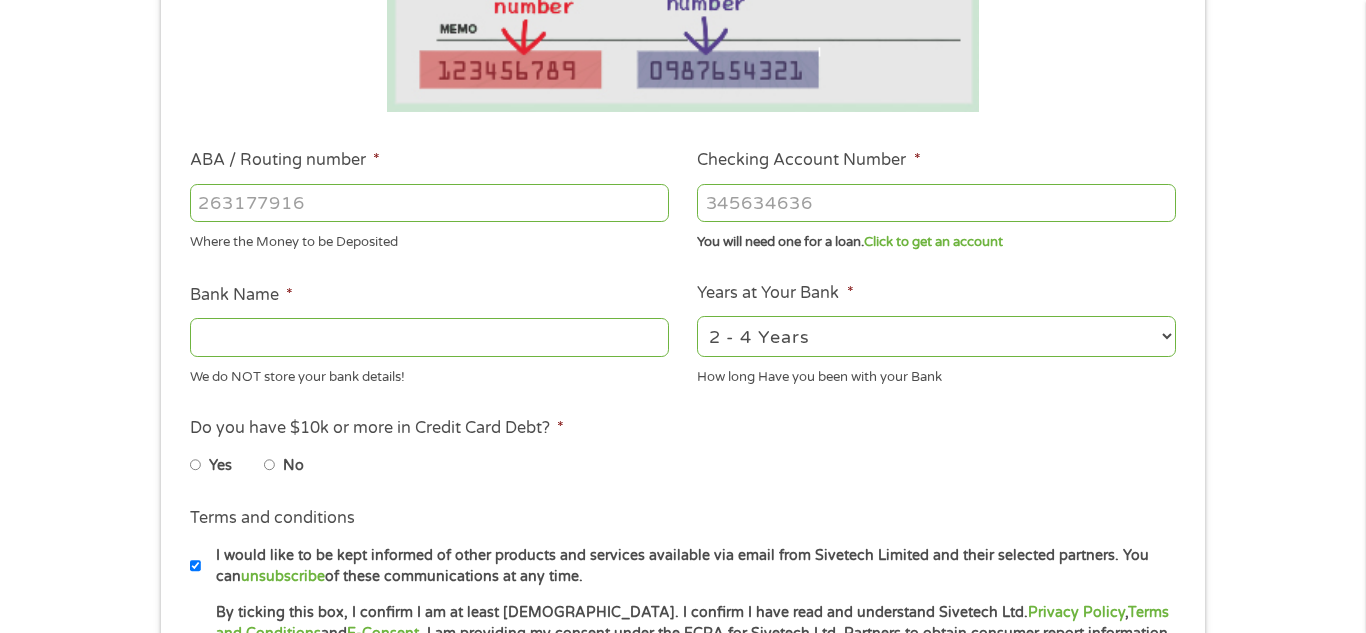 click on "ABA / Routing number *" at bounding box center (429, 203) 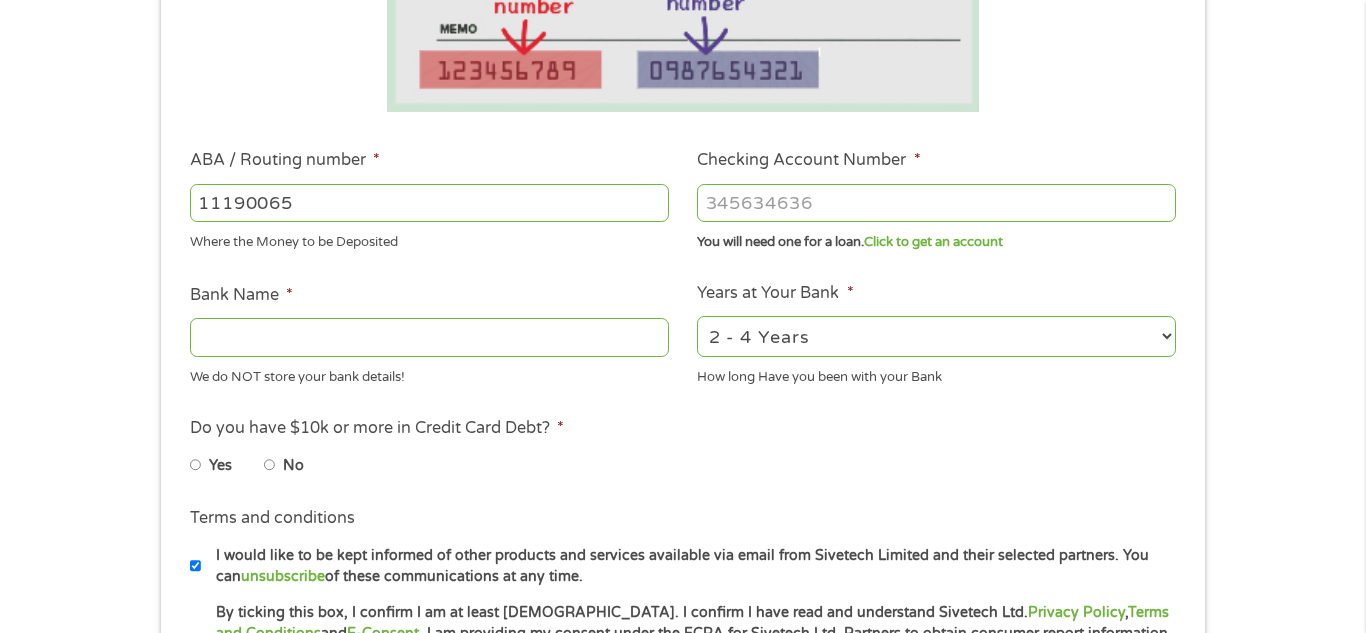 type on "111900659" 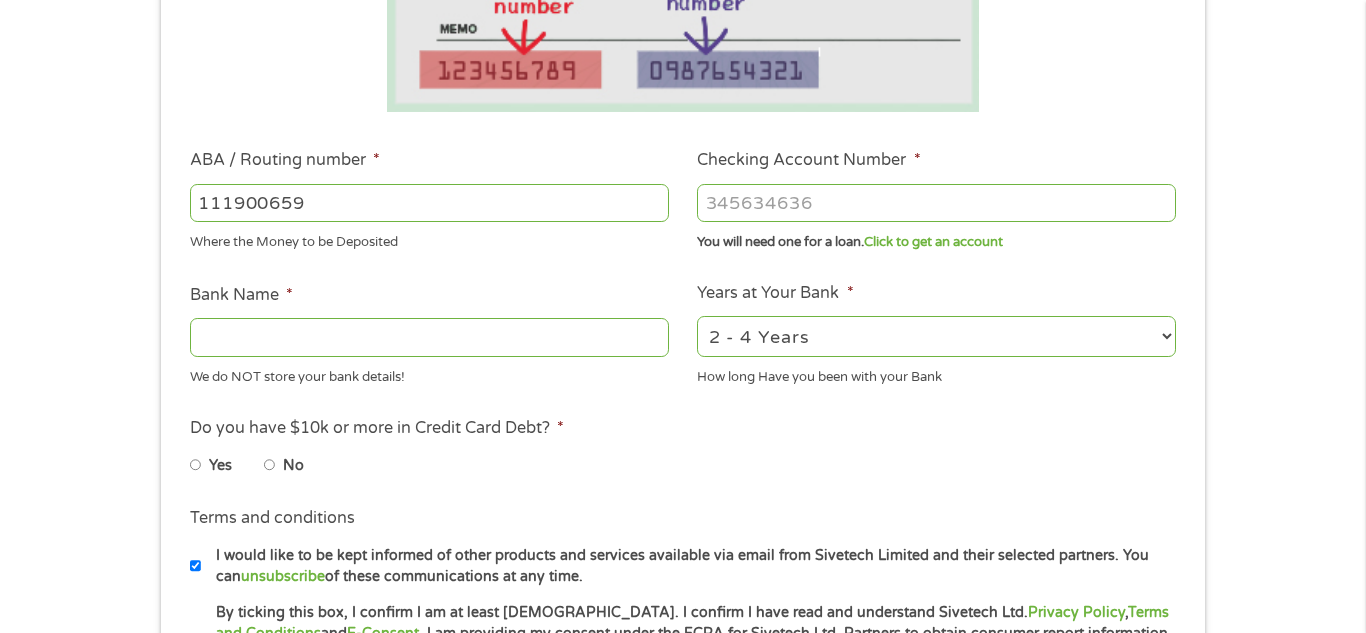 type on "[PERSON_NAME] FARGO BANK" 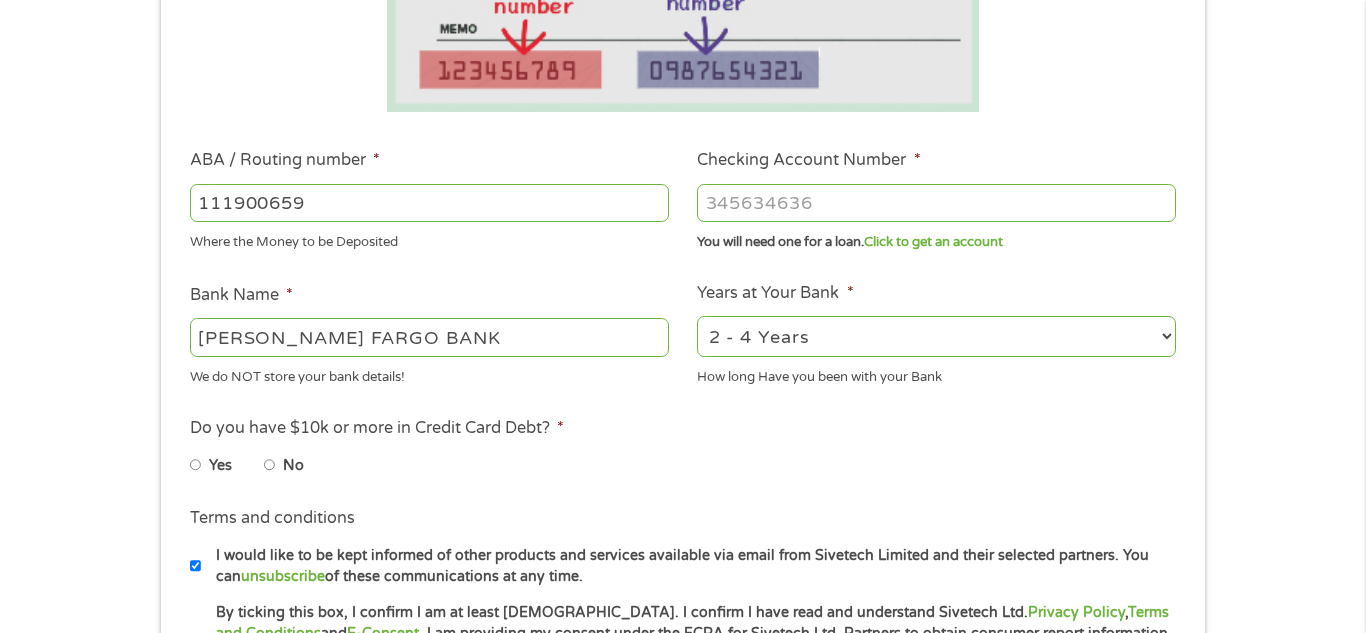 type on "111900659" 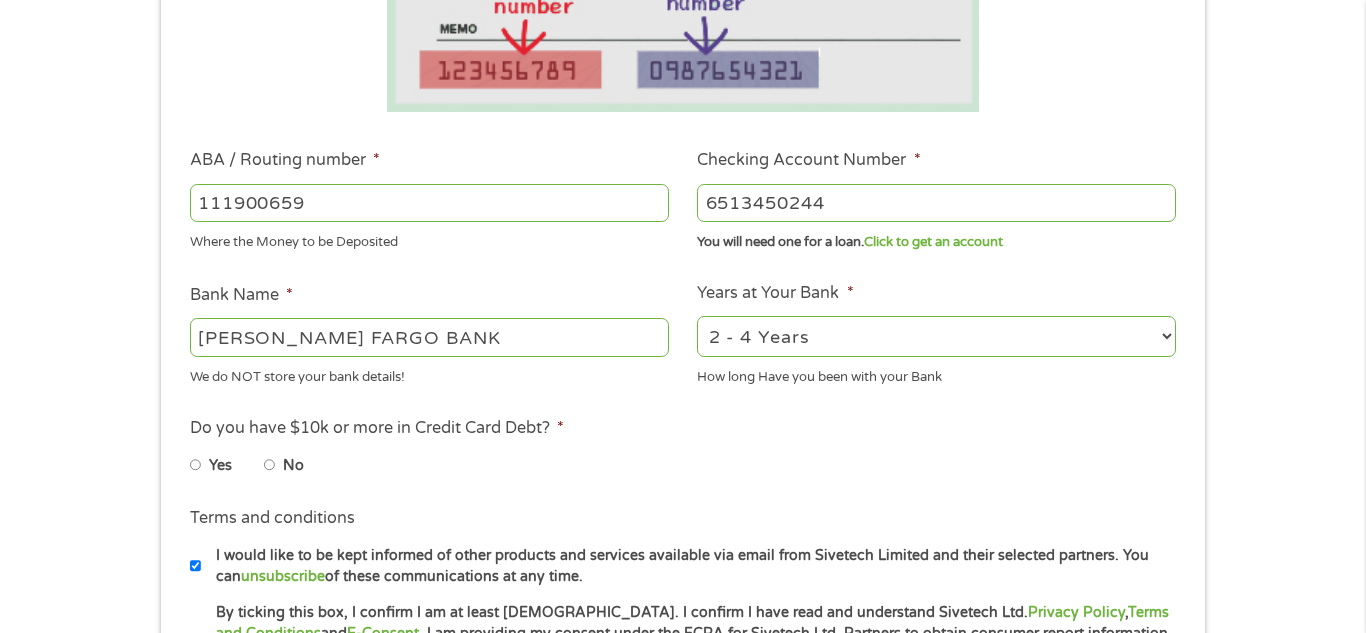 type on "6513450244" 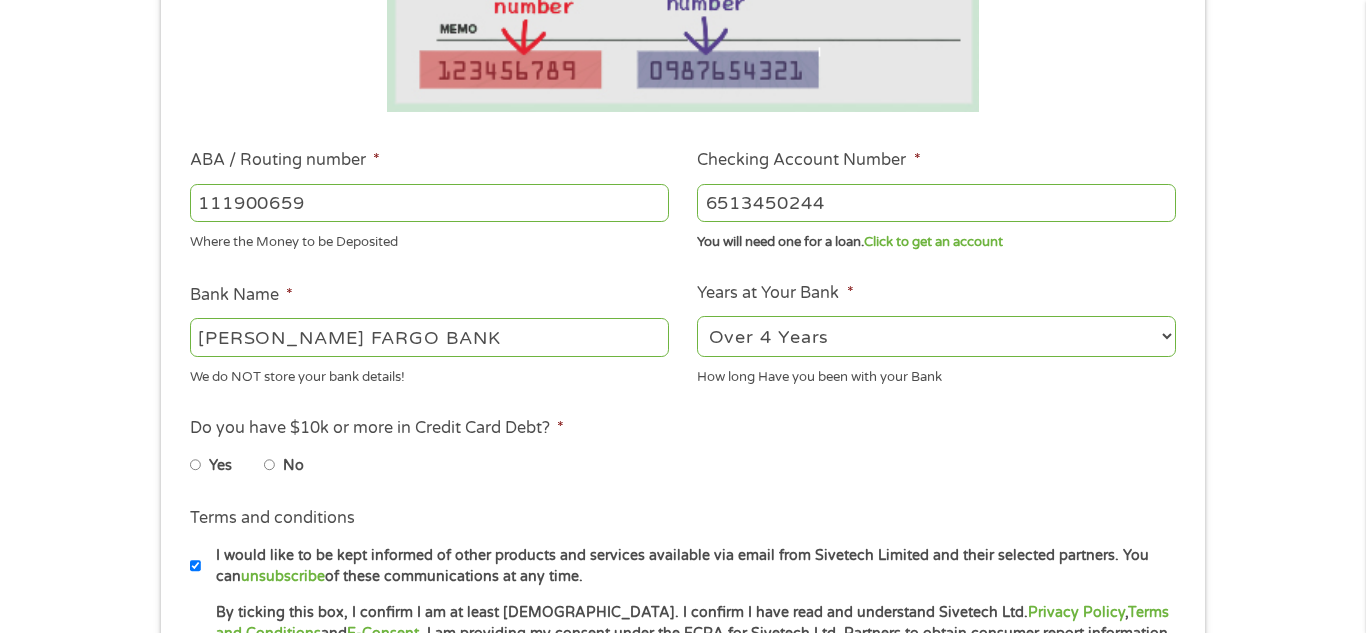 click on "2 - 4 Years 6 - 12 Months 1 - 2 Years Over 4 Years" at bounding box center (936, 336) 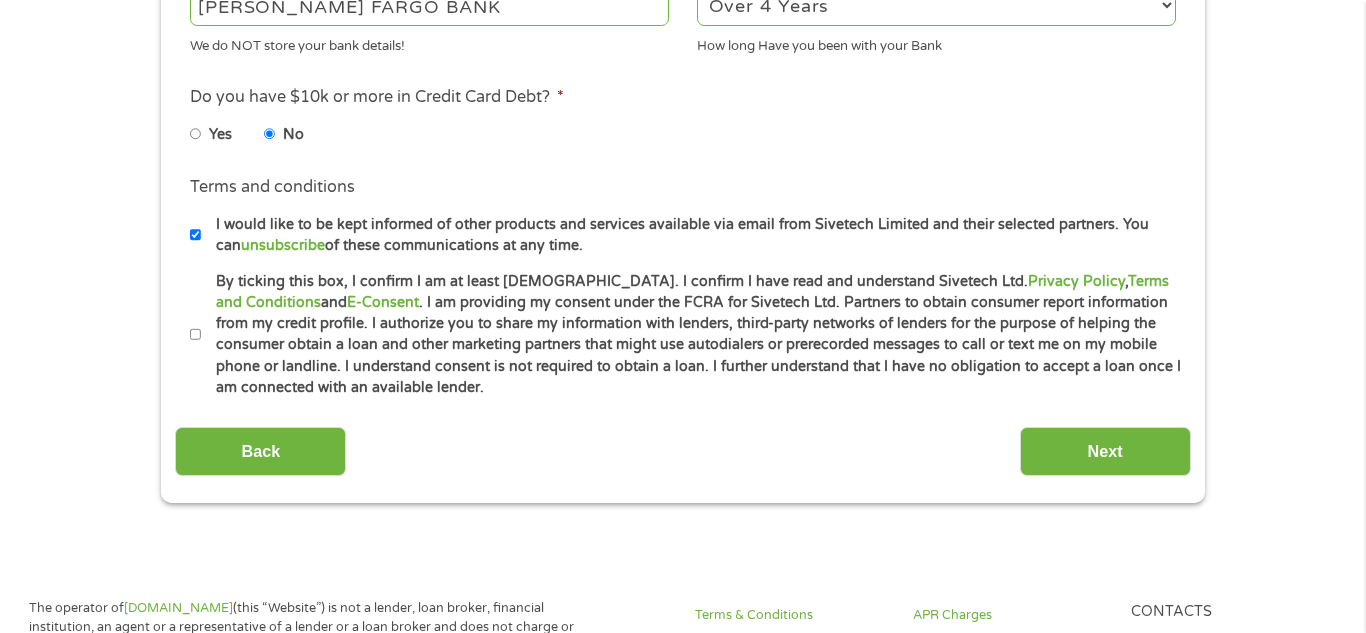scroll, scrollTop: 848, scrollLeft: 0, axis: vertical 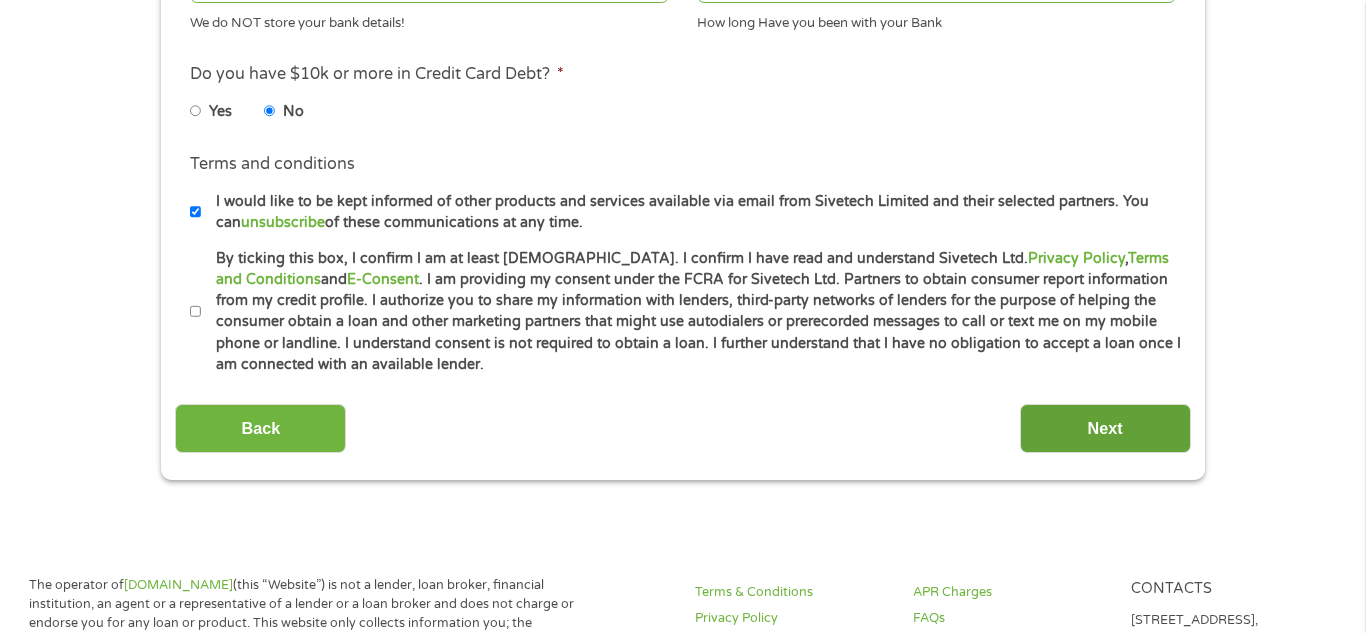 click on "Next" at bounding box center (1105, 428) 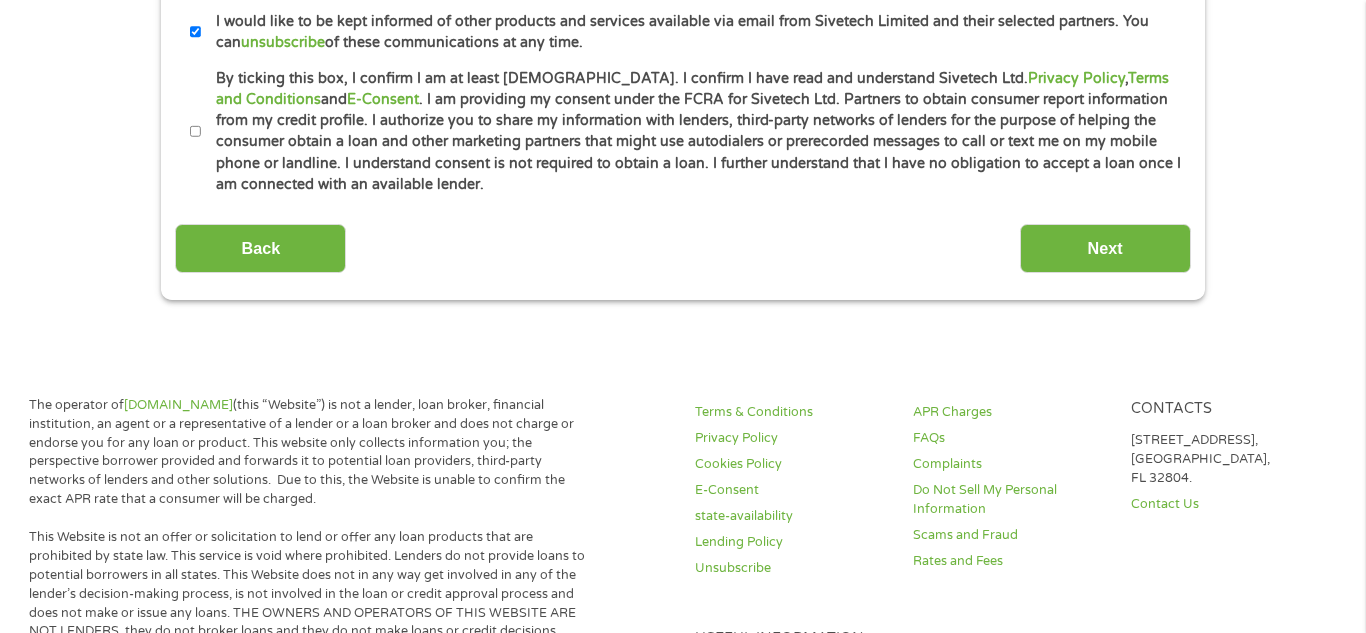 scroll, scrollTop: 8, scrollLeft: 8, axis: both 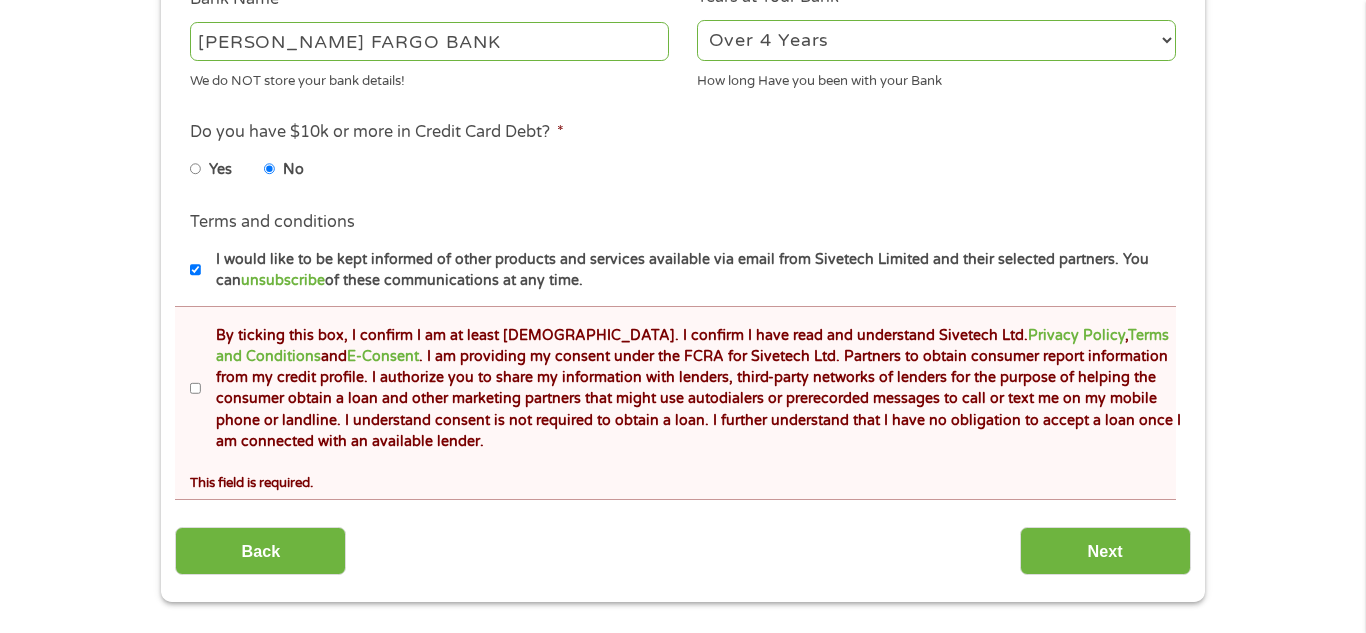 click on "By ticking this box, I confirm I am at least [DEMOGRAPHIC_DATA]. I confirm I have read and understand Sivetech Ltd.  Privacy Policy ,  Terms and Conditions  and  E-Consent . I am providing my consent under the FCRA for Sivetech Ltd. Partners to obtain consumer report information from my credit profile. I authorize you to share my information with lenders, third-party networks of lenders for the purpose of helping the consumer obtain a loan and other marketing partners that might use autodialers or prerecorded messages to call or text me on my mobile phone or landline. I understand consent is not required to obtain a loan. I further understand that I have no obligation to accept a loan once I am connected with an available lender." at bounding box center (196, 389) 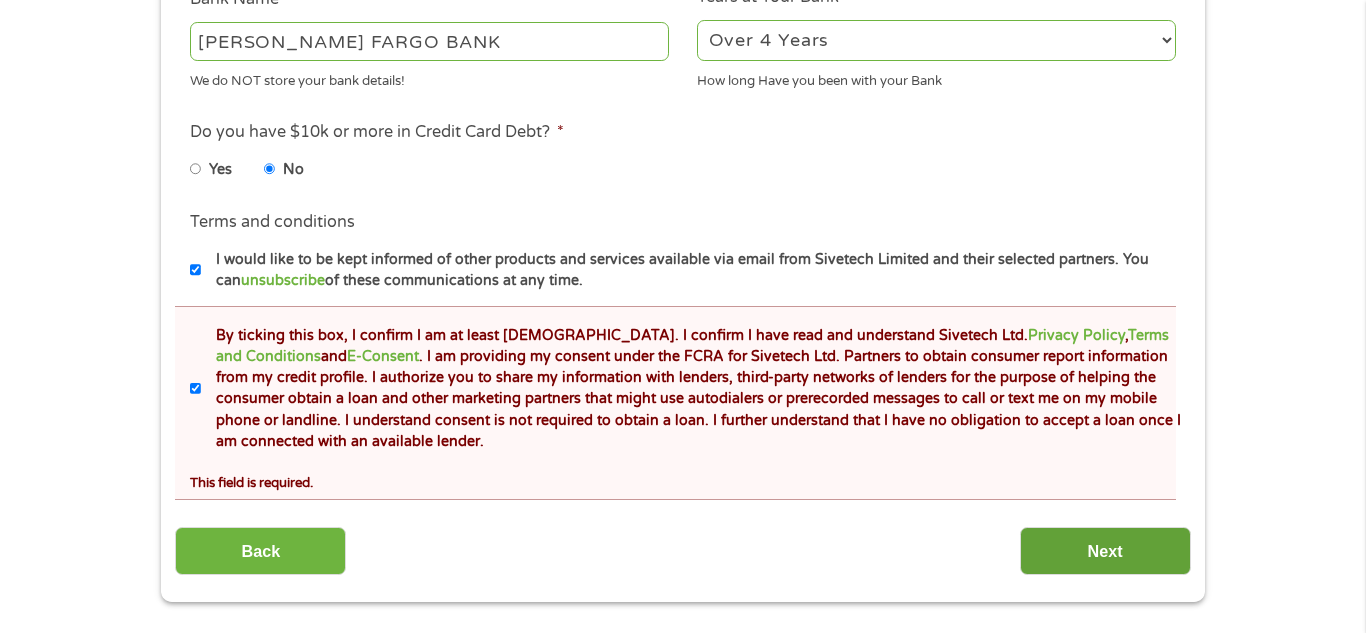 click on "Next" at bounding box center [1105, 551] 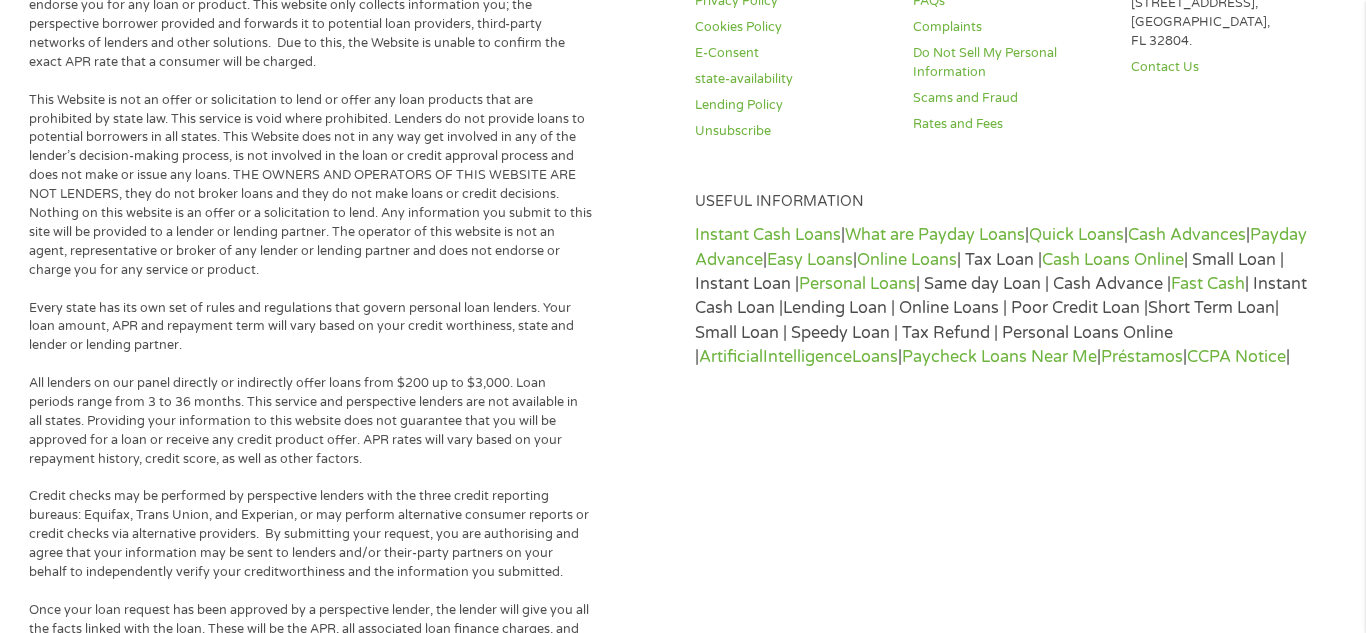 scroll, scrollTop: 567, scrollLeft: 0, axis: vertical 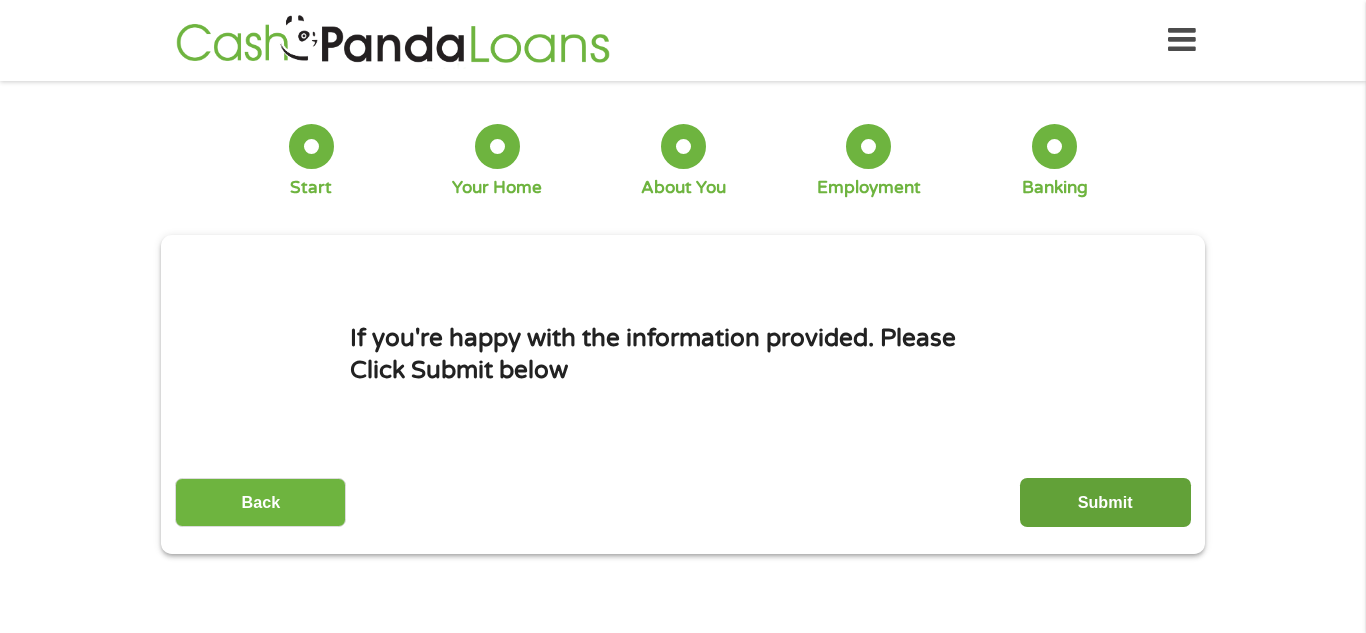 click on "Submit" at bounding box center [1105, 502] 